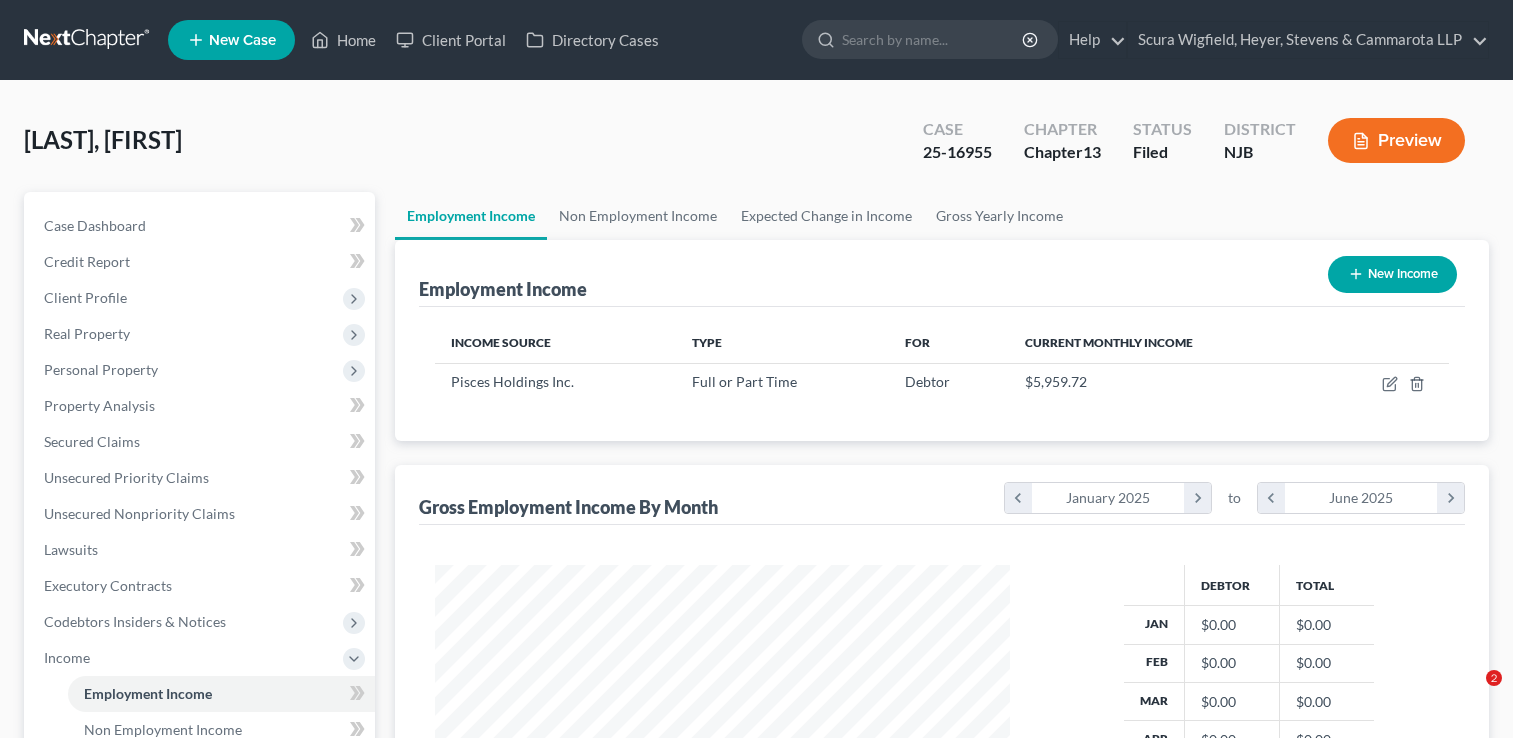 scroll, scrollTop: 251, scrollLeft: 0, axis: vertical 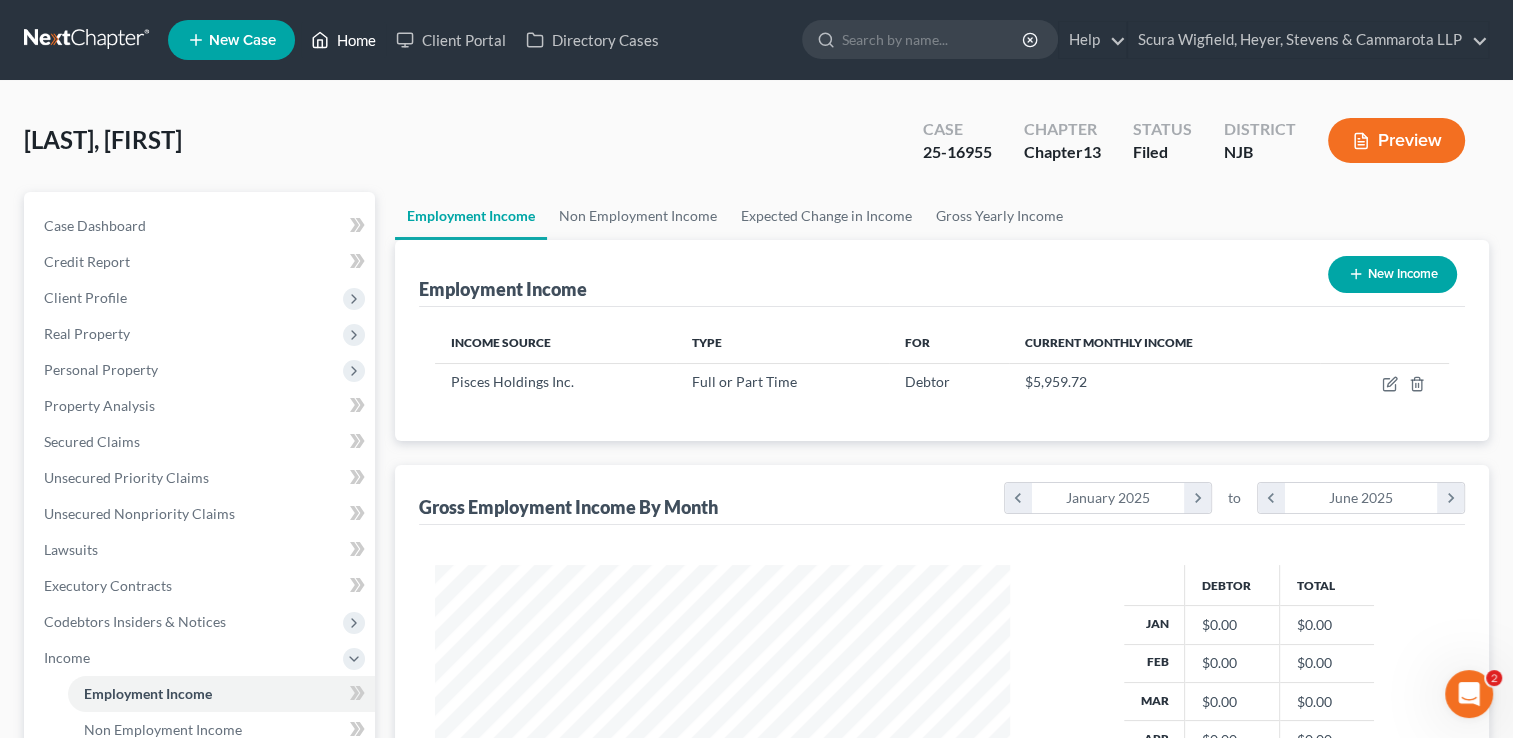 click on "Home" at bounding box center (343, 40) 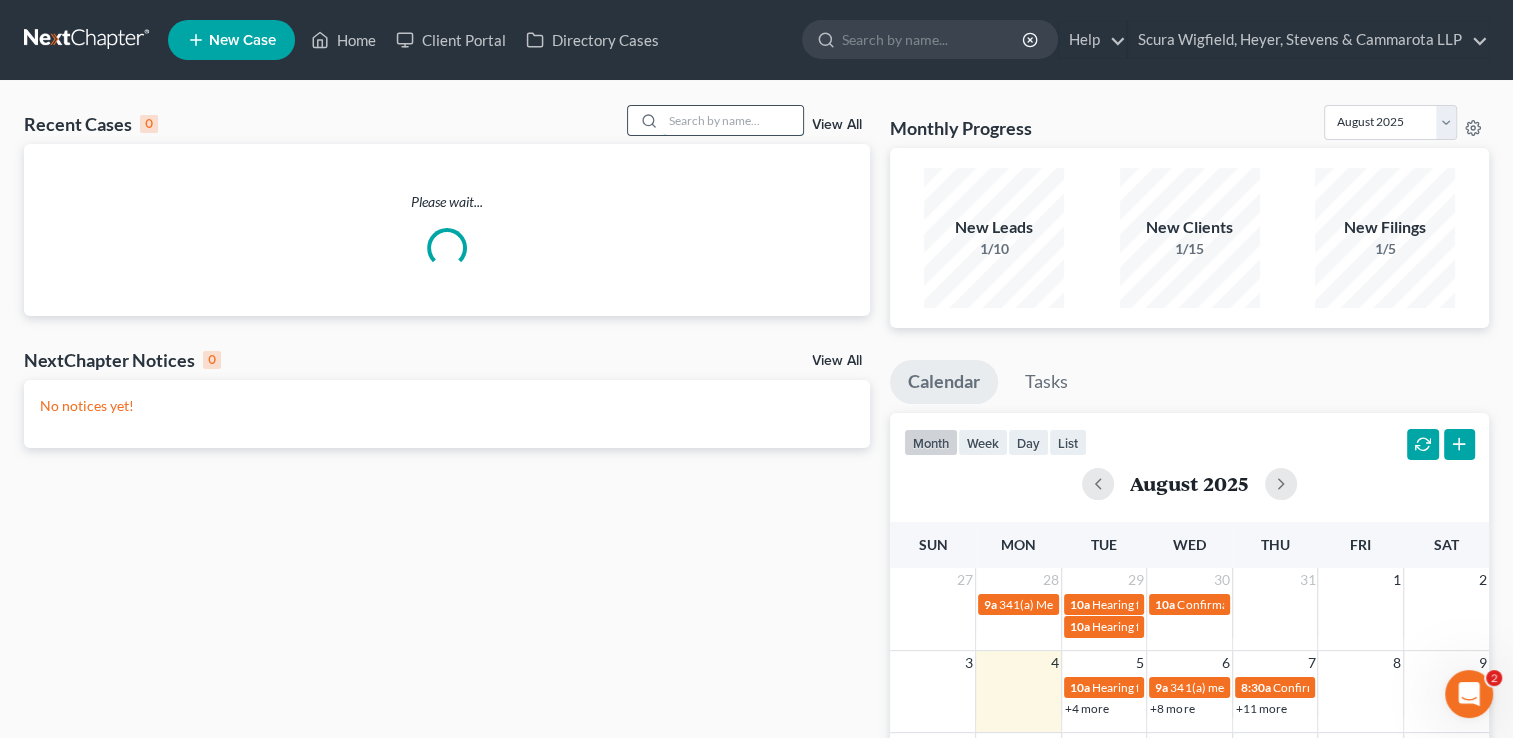 click at bounding box center [733, 120] 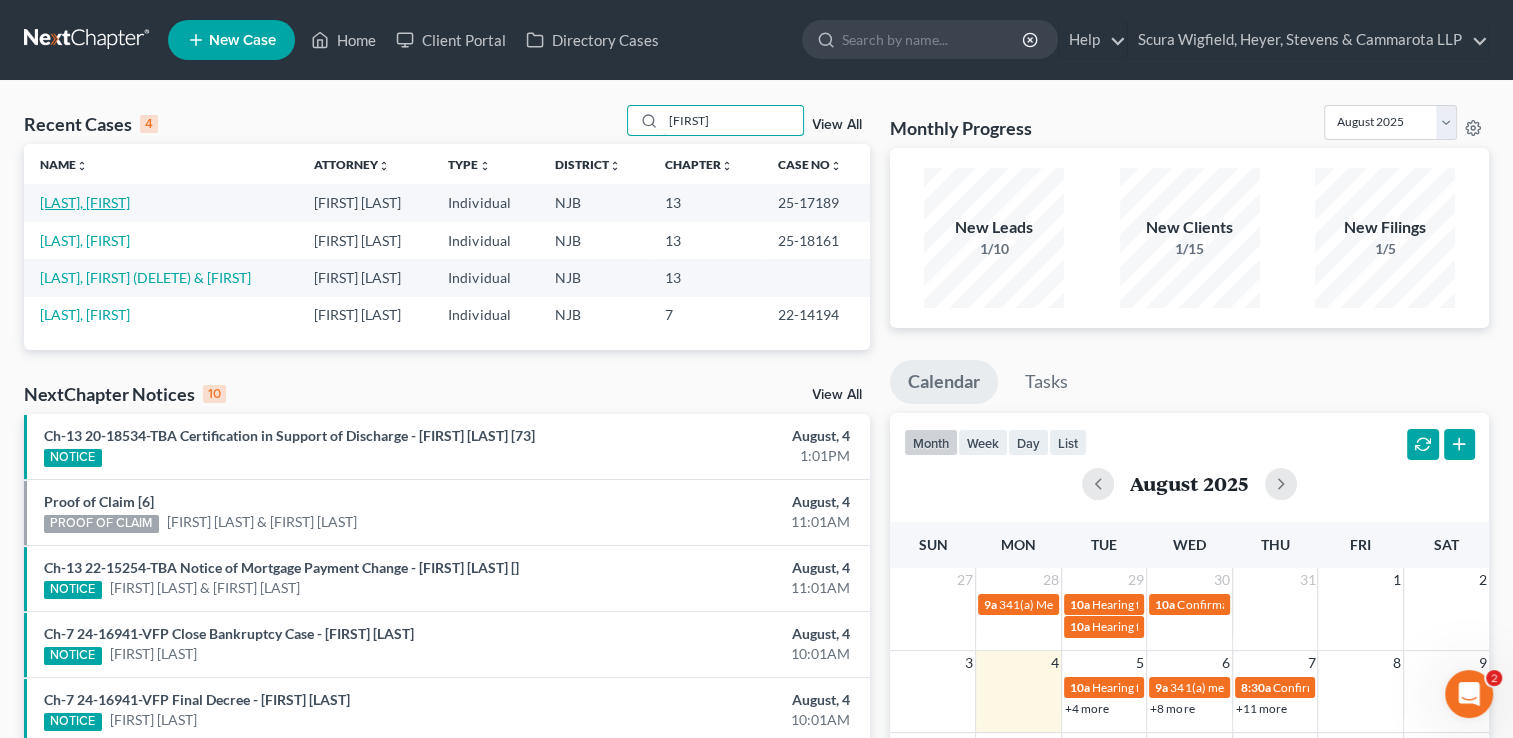 type on "[FIRST]" 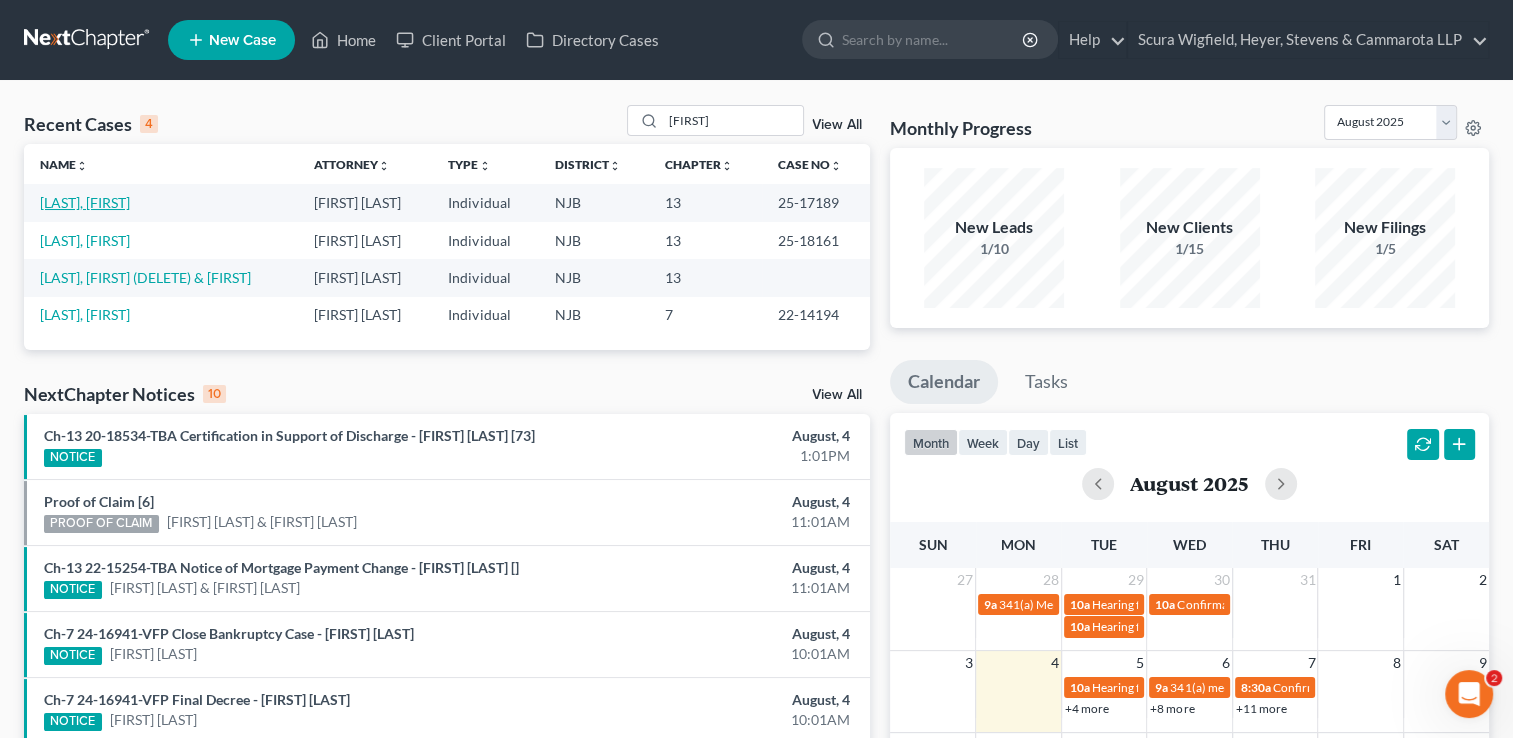 click on "[LAST], [FIRST]" at bounding box center (85, 202) 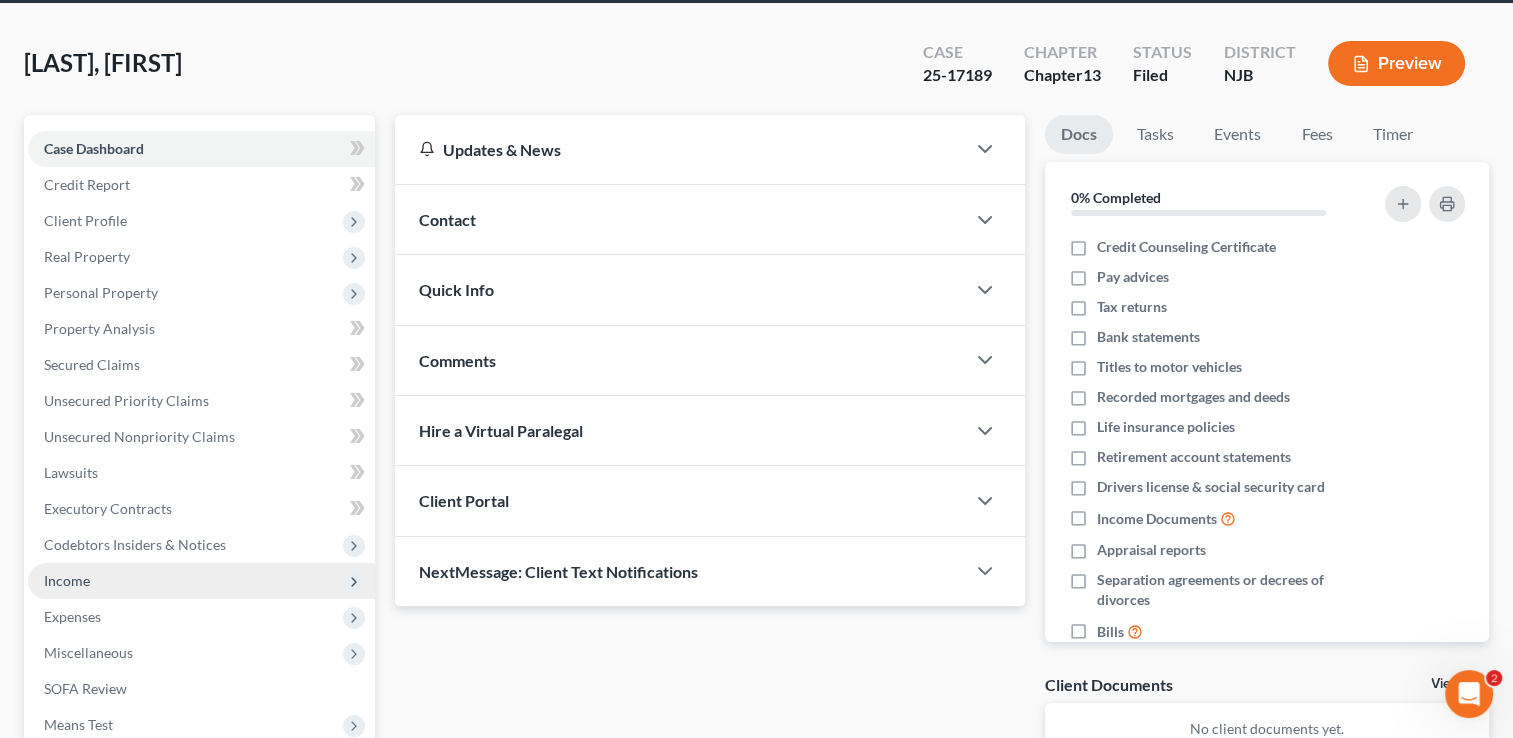 scroll, scrollTop: 100, scrollLeft: 0, axis: vertical 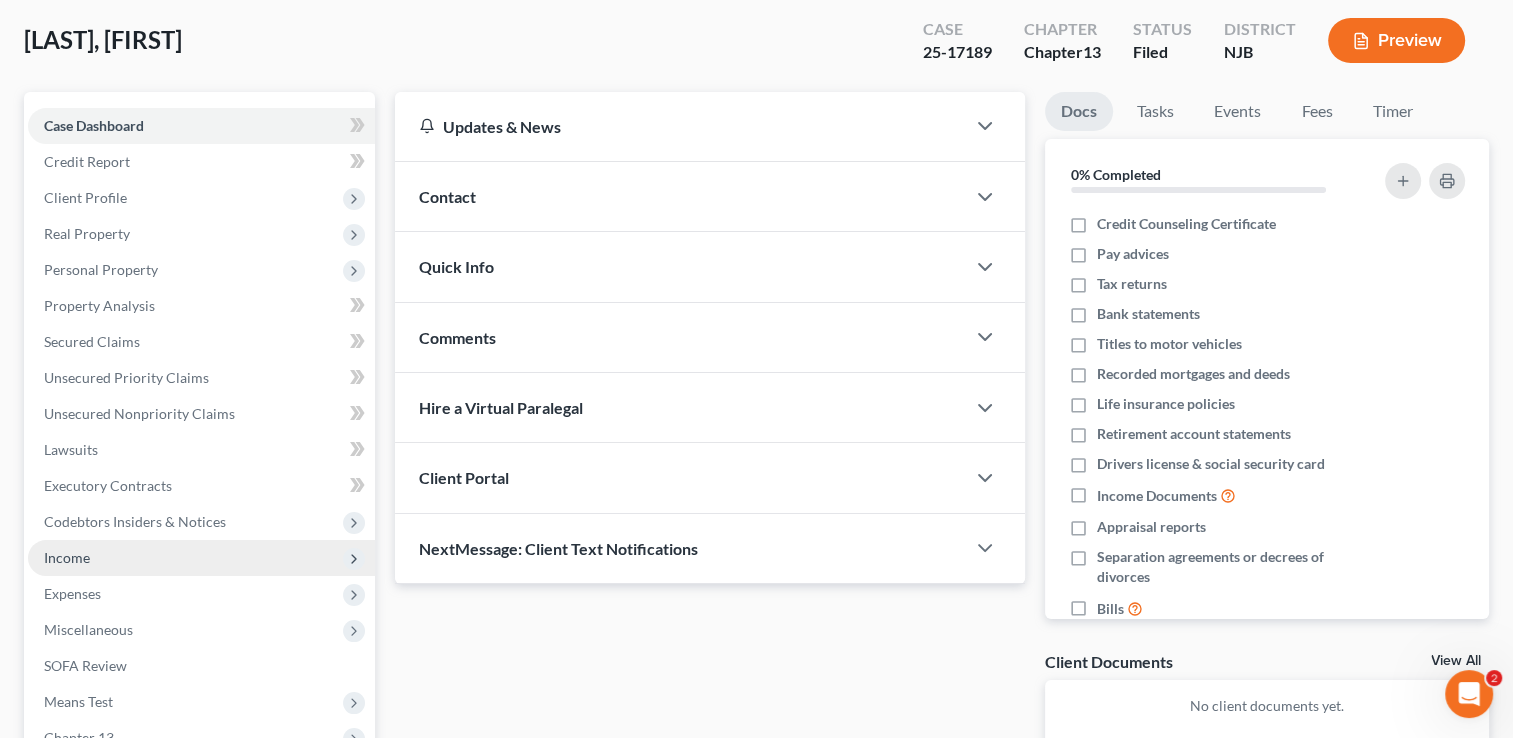 click on "Income" at bounding box center [201, 558] 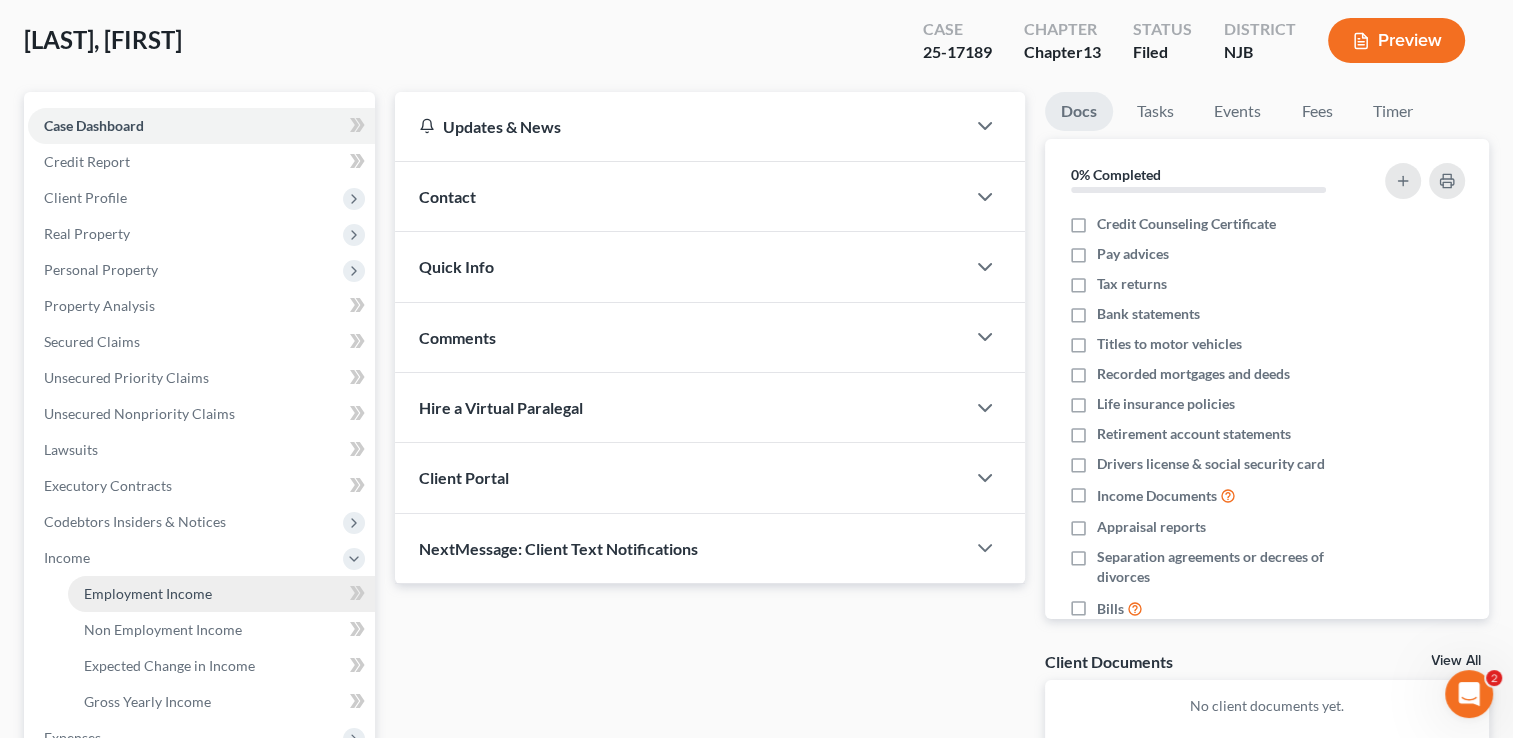 click on "Employment Income" at bounding box center (148, 593) 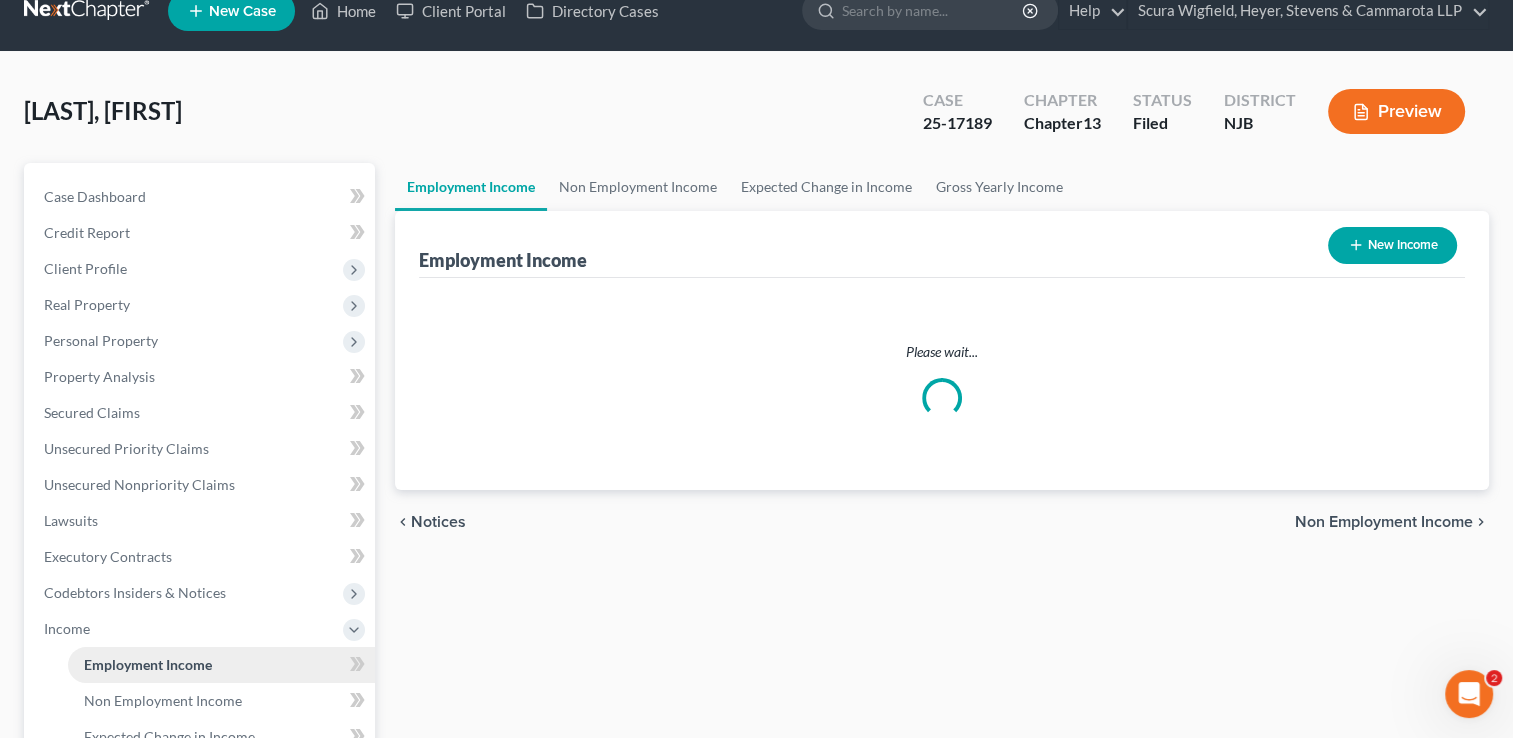 scroll, scrollTop: 0, scrollLeft: 0, axis: both 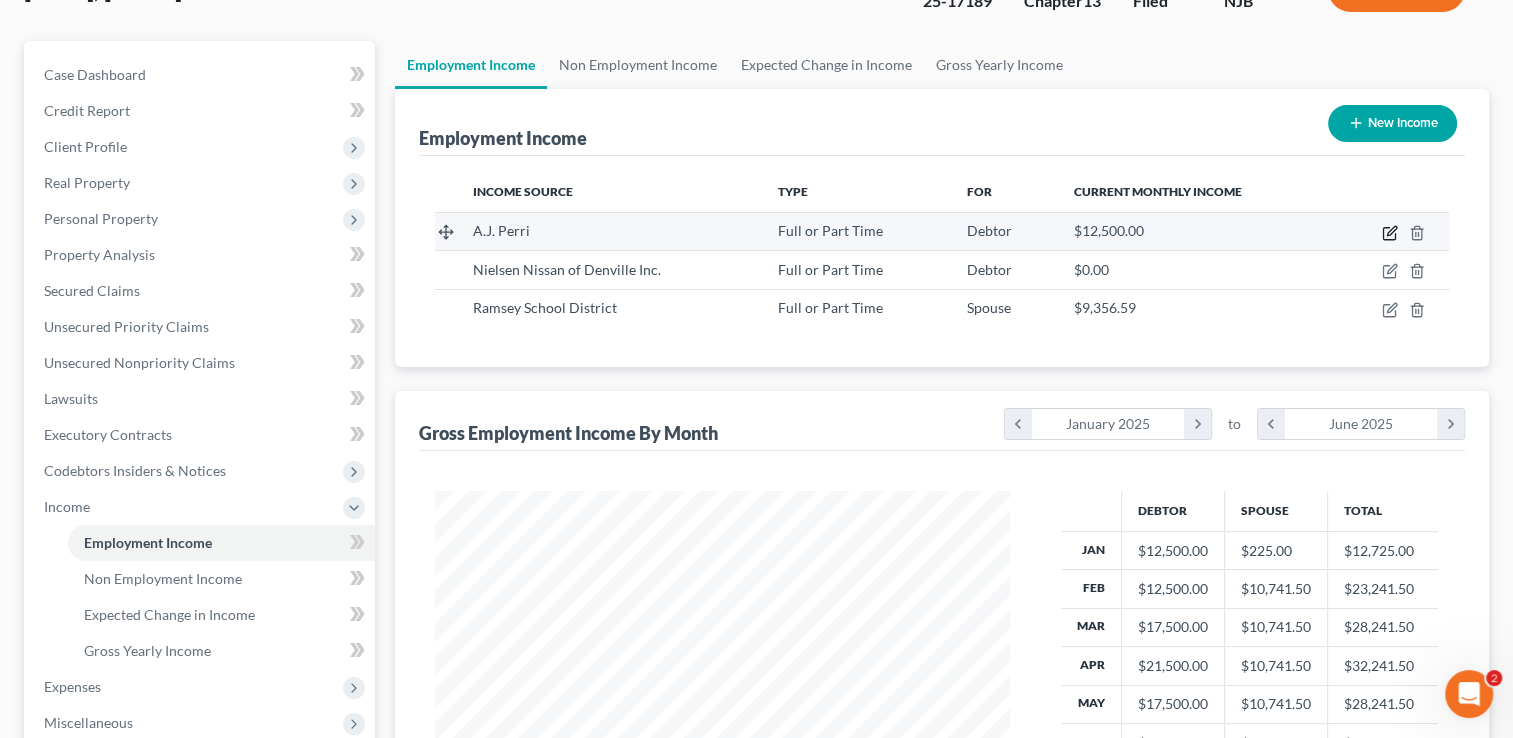 click 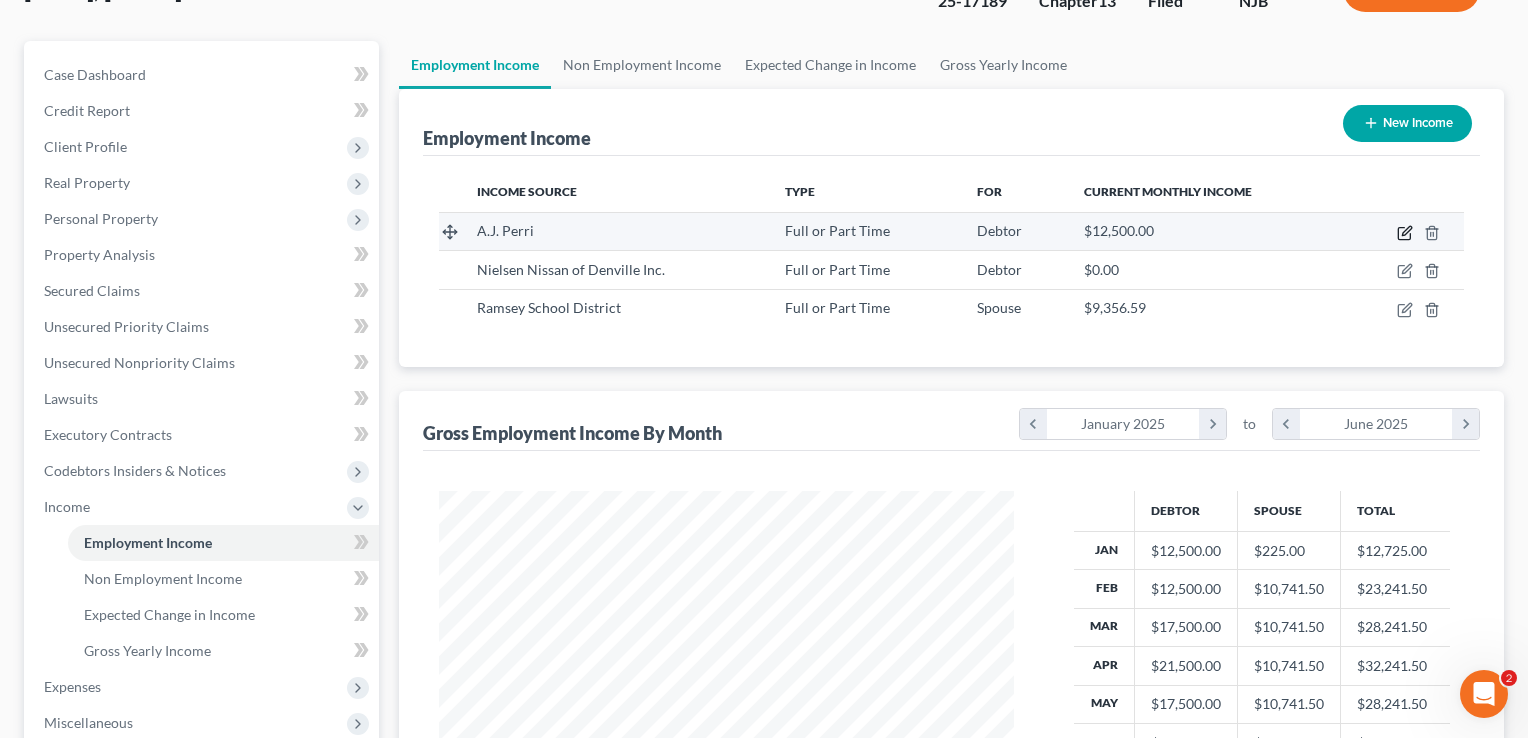 select on "0" 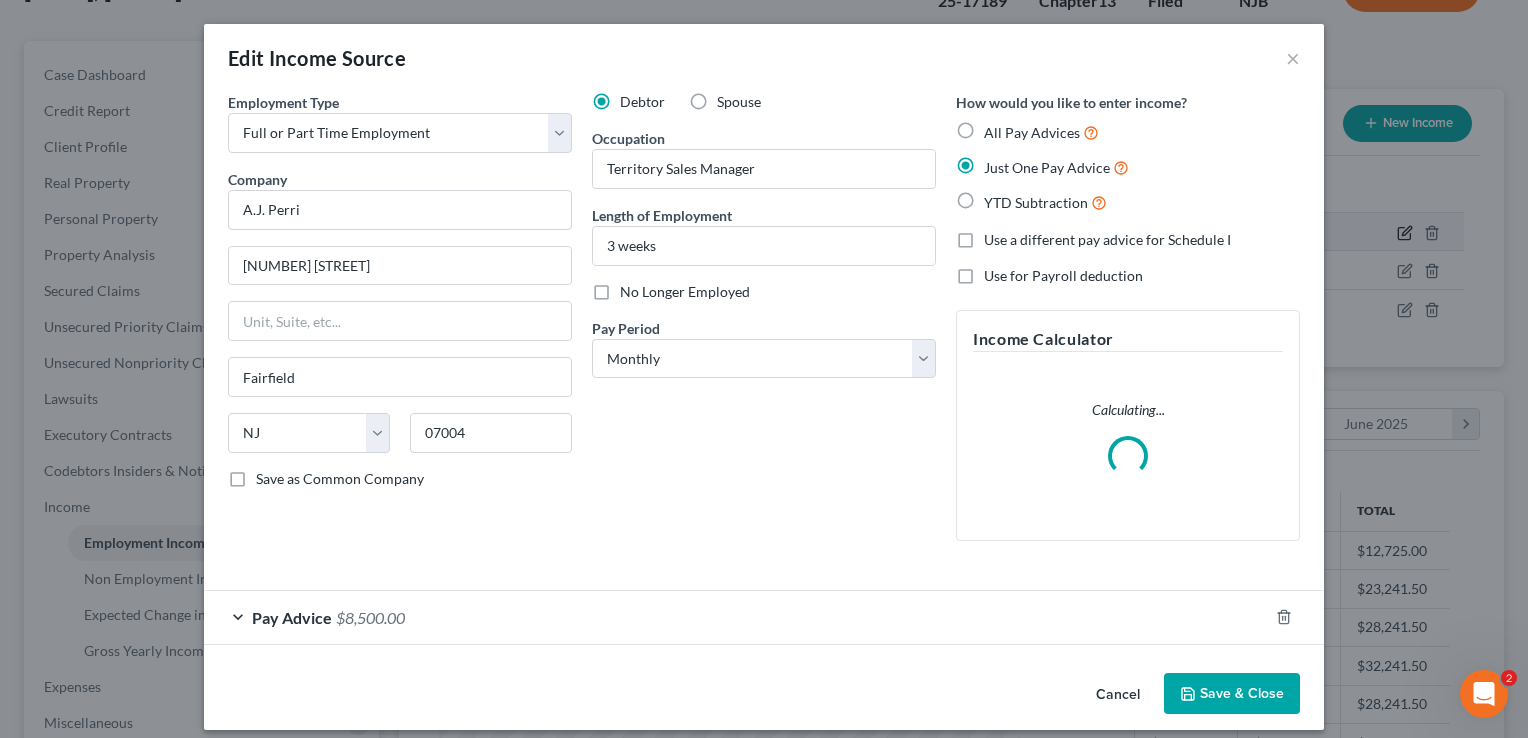 scroll, scrollTop: 999643, scrollLeft: 999378, axis: both 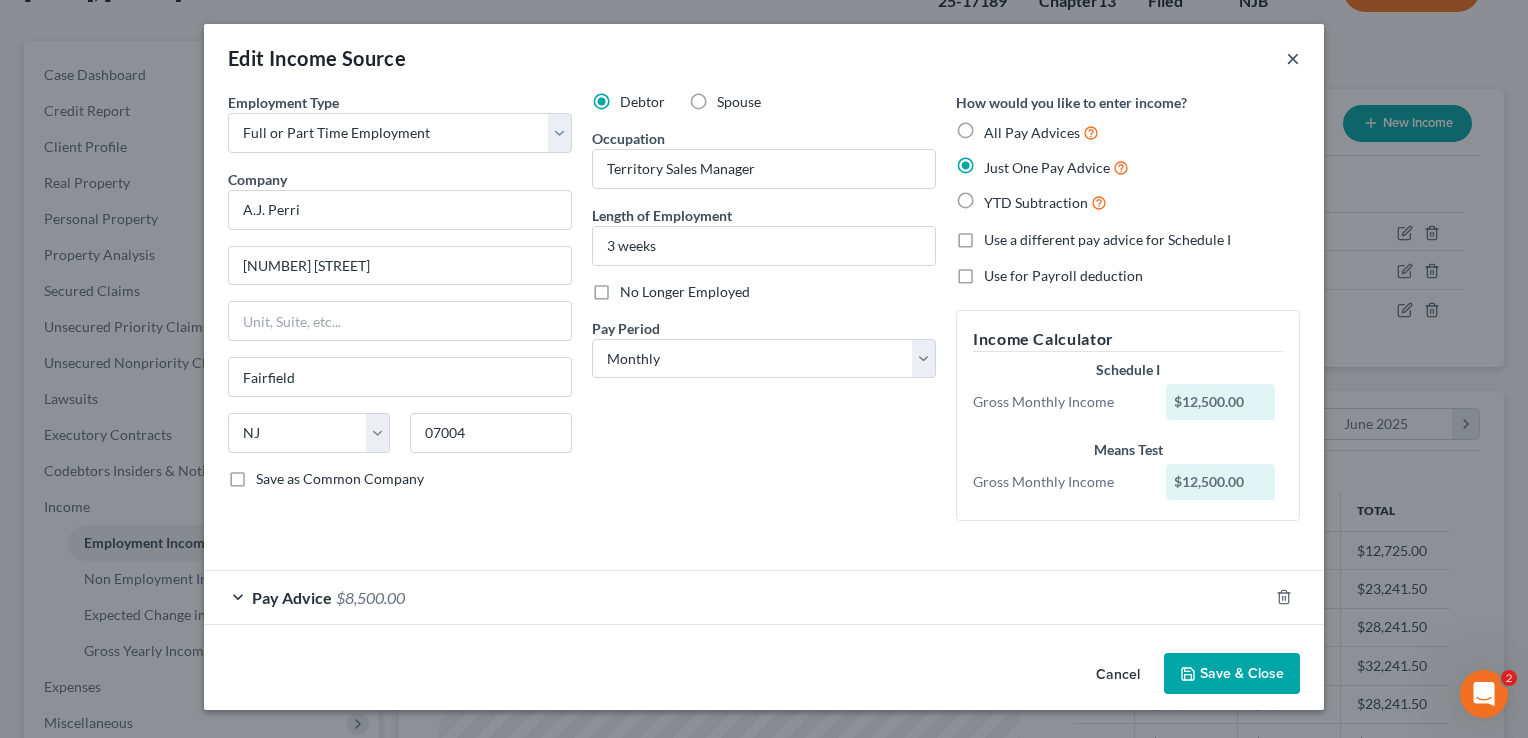 click on "×" at bounding box center [1293, 58] 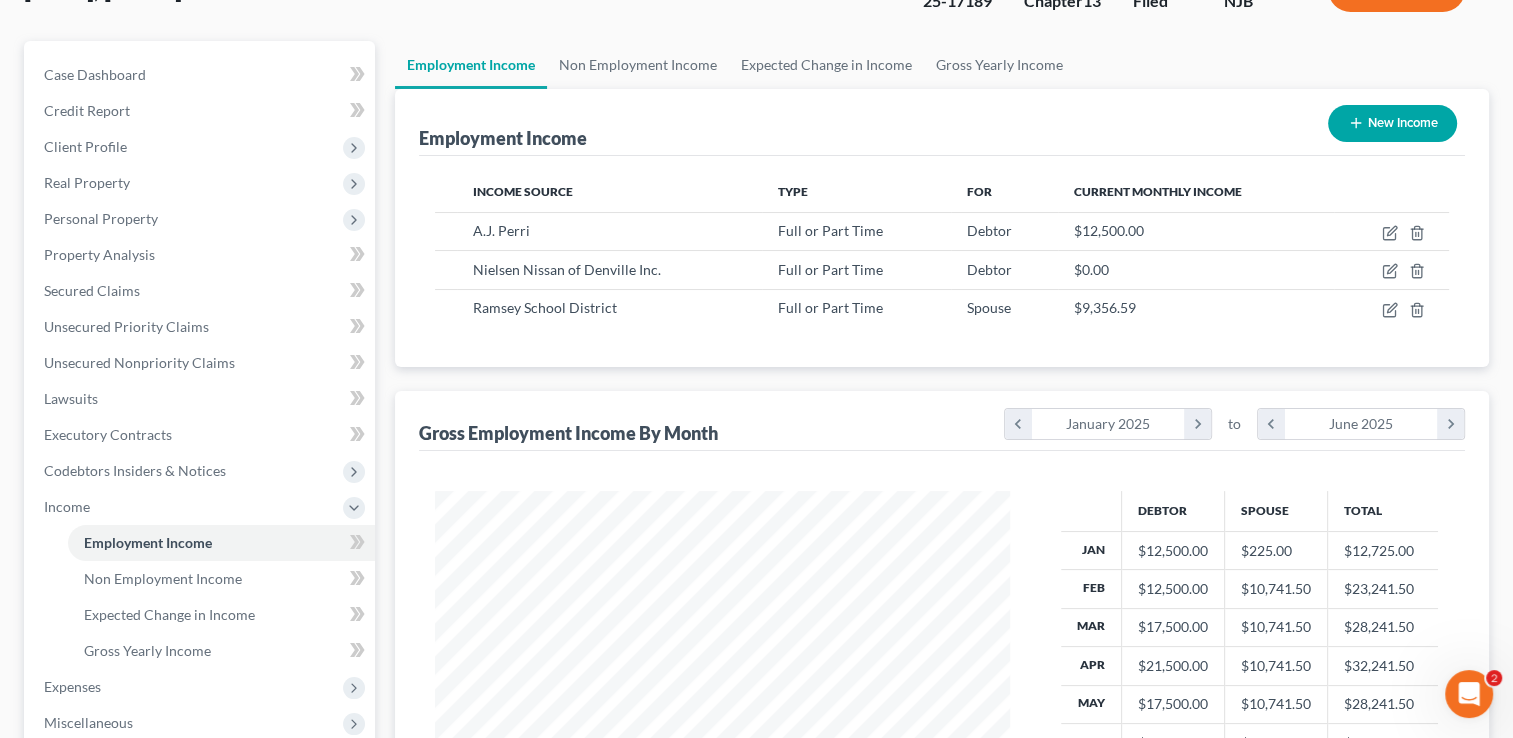 scroll, scrollTop: 356, scrollLeft: 615, axis: both 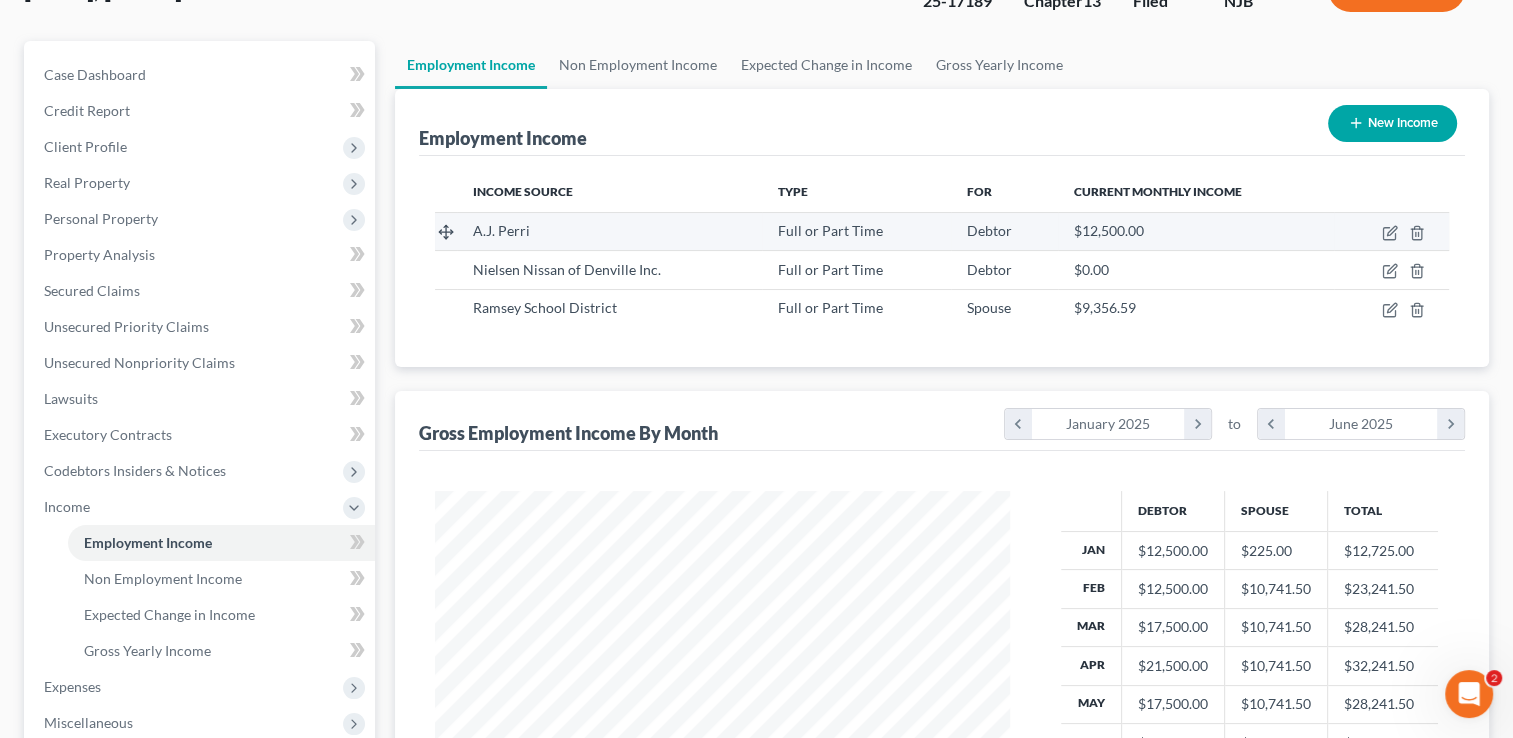click at bounding box center (1391, 231) 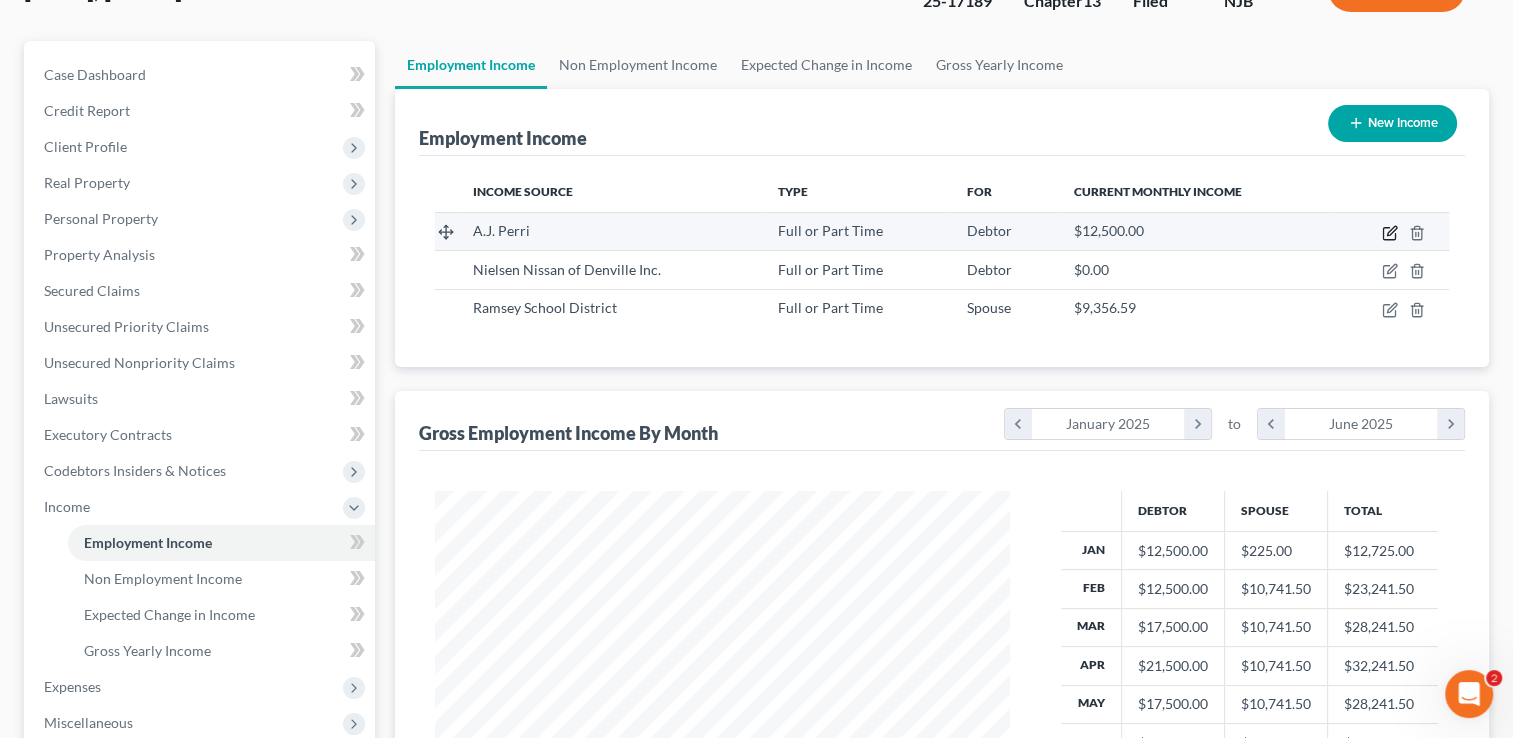 click 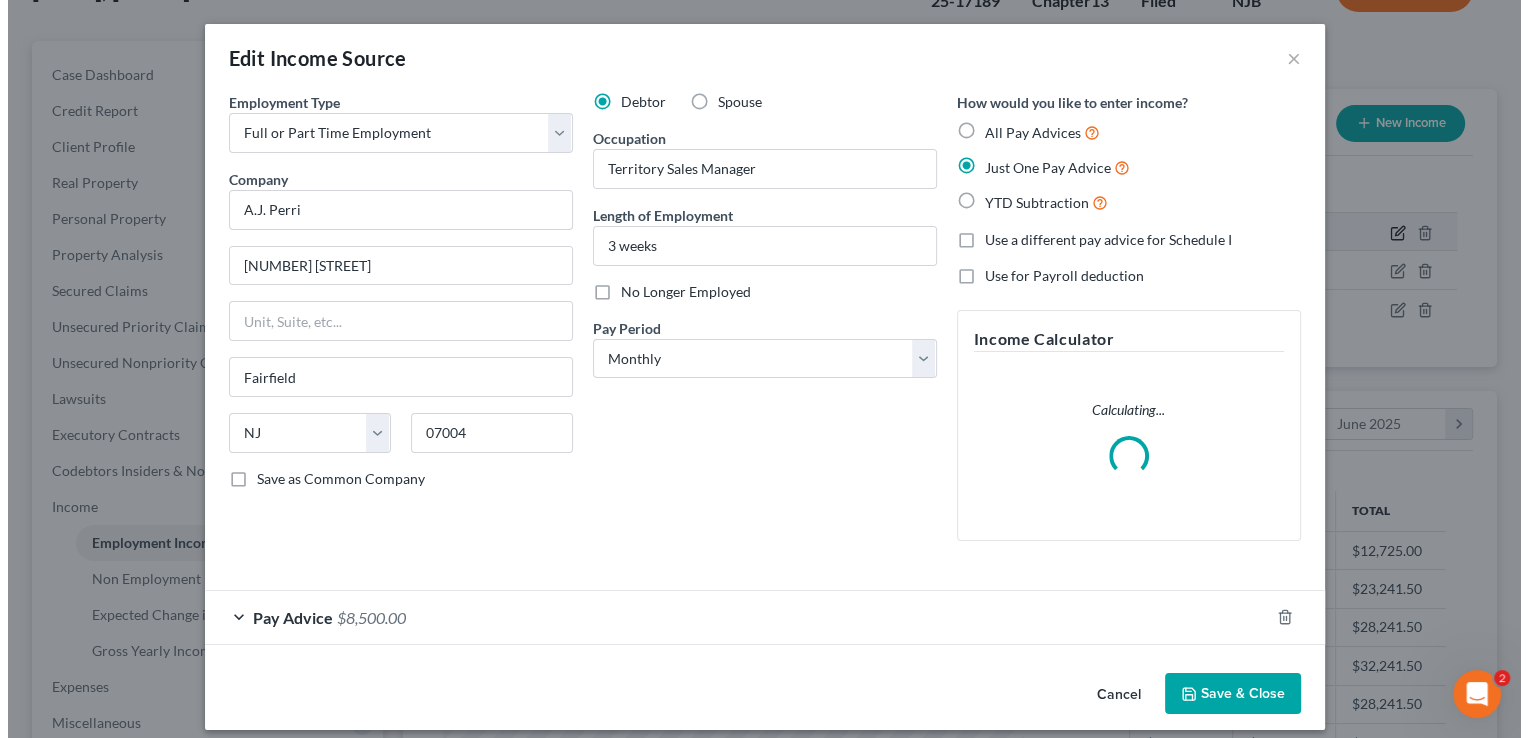 scroll, scrollTop: 999643, scrollLeft: 999378, axis: both 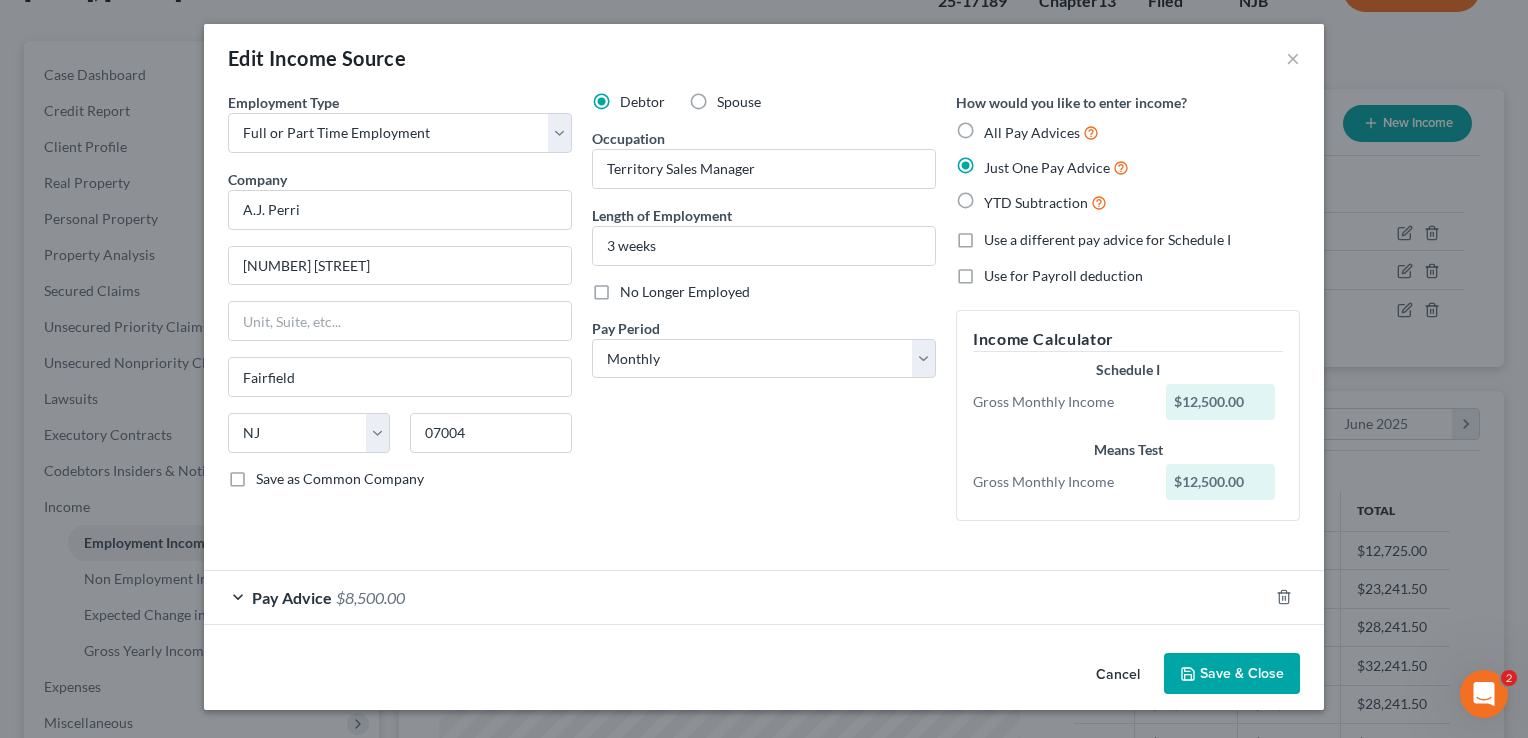 click on "Edit Income Source ×" at bounding box center [764, 58] 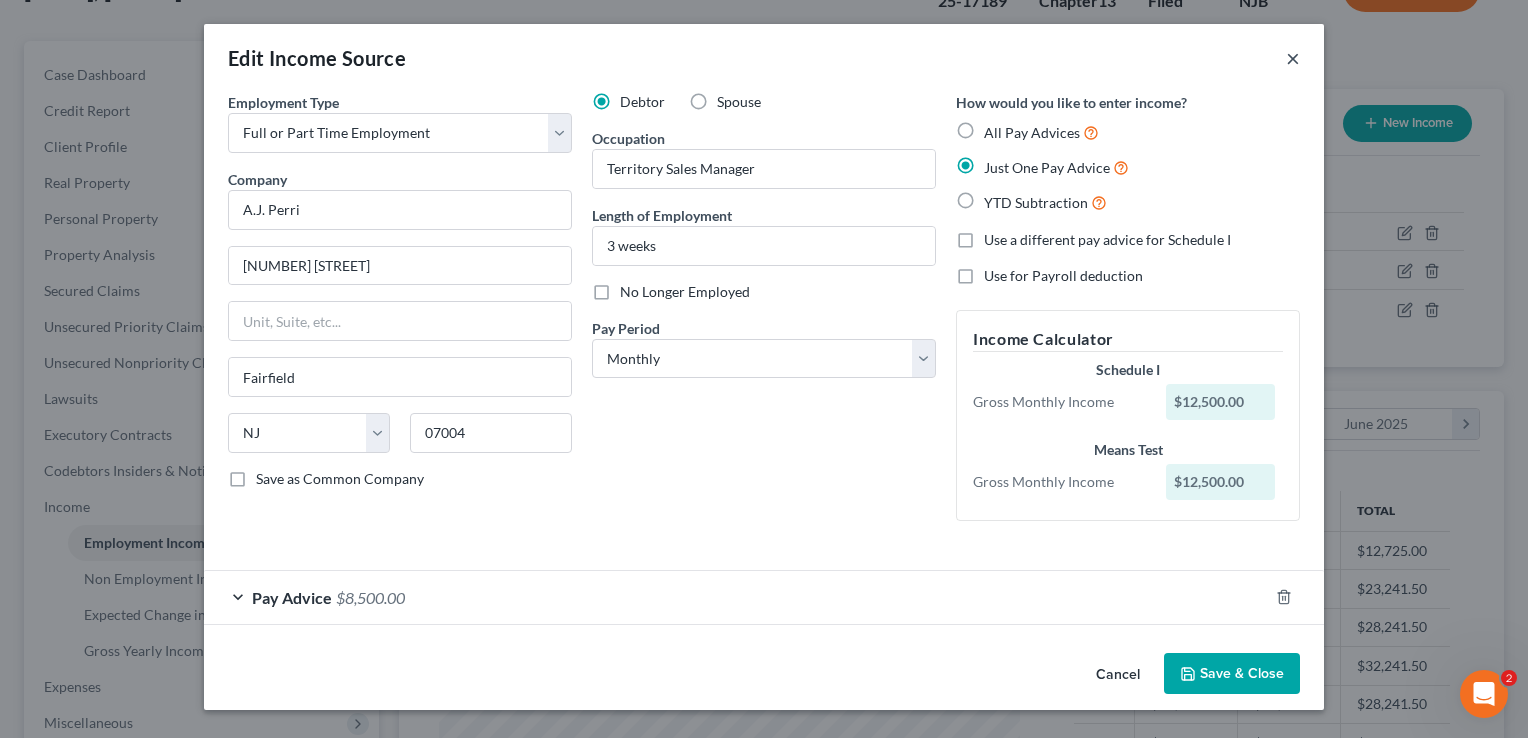 click on "×" at bounding box center [1293, 58] 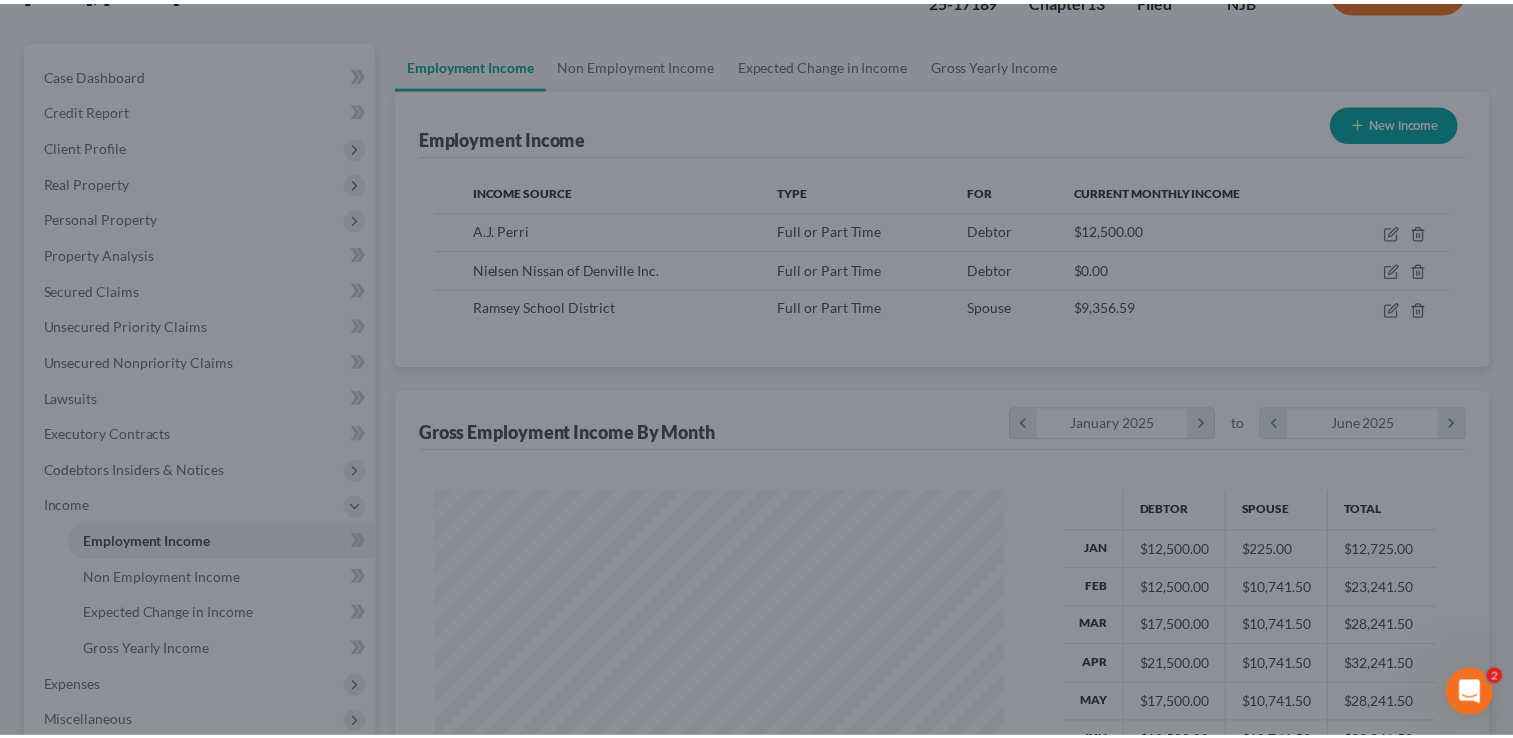 scroll, scrollTop: 356, scrollLeft: 615, axis: both 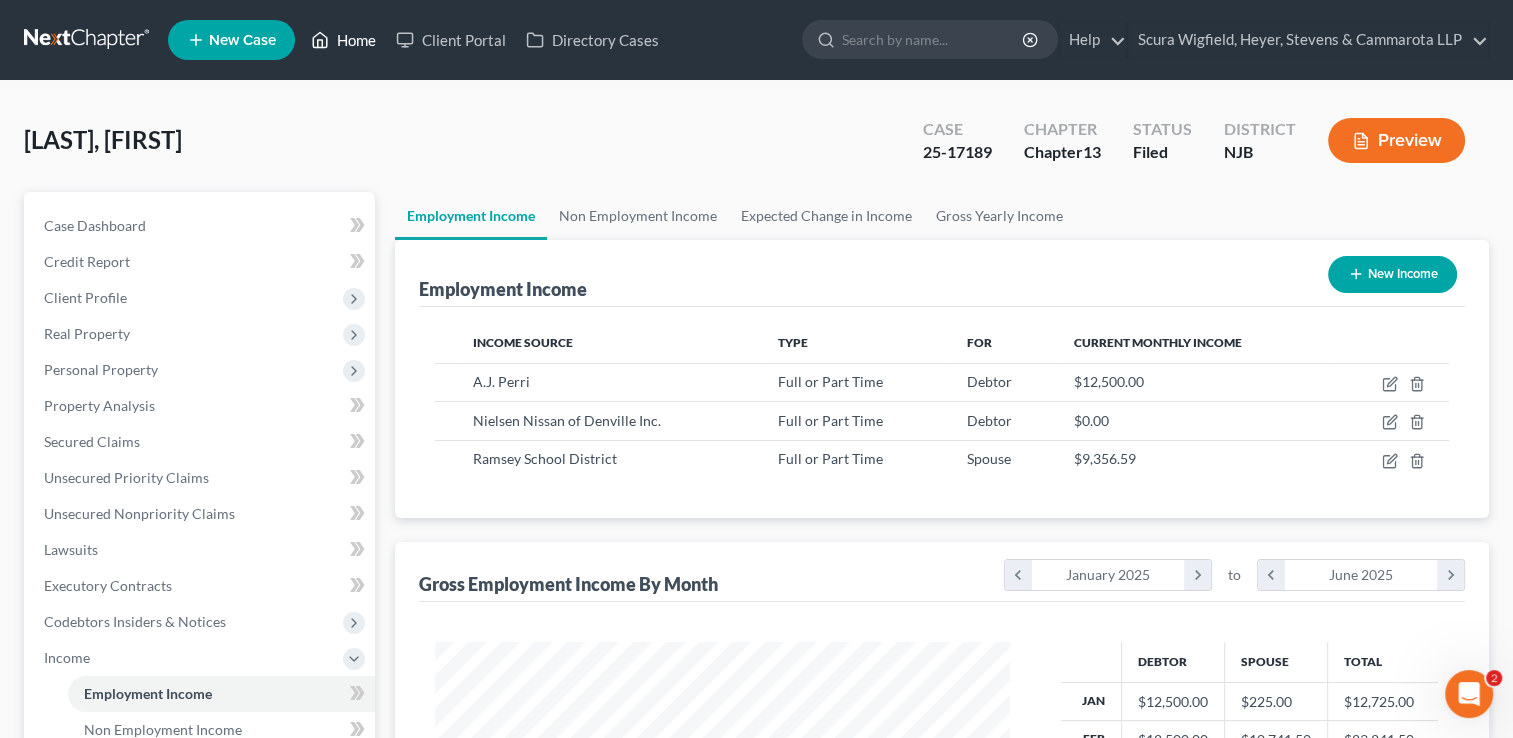 click on "Home" at bounding box center [343, 40] 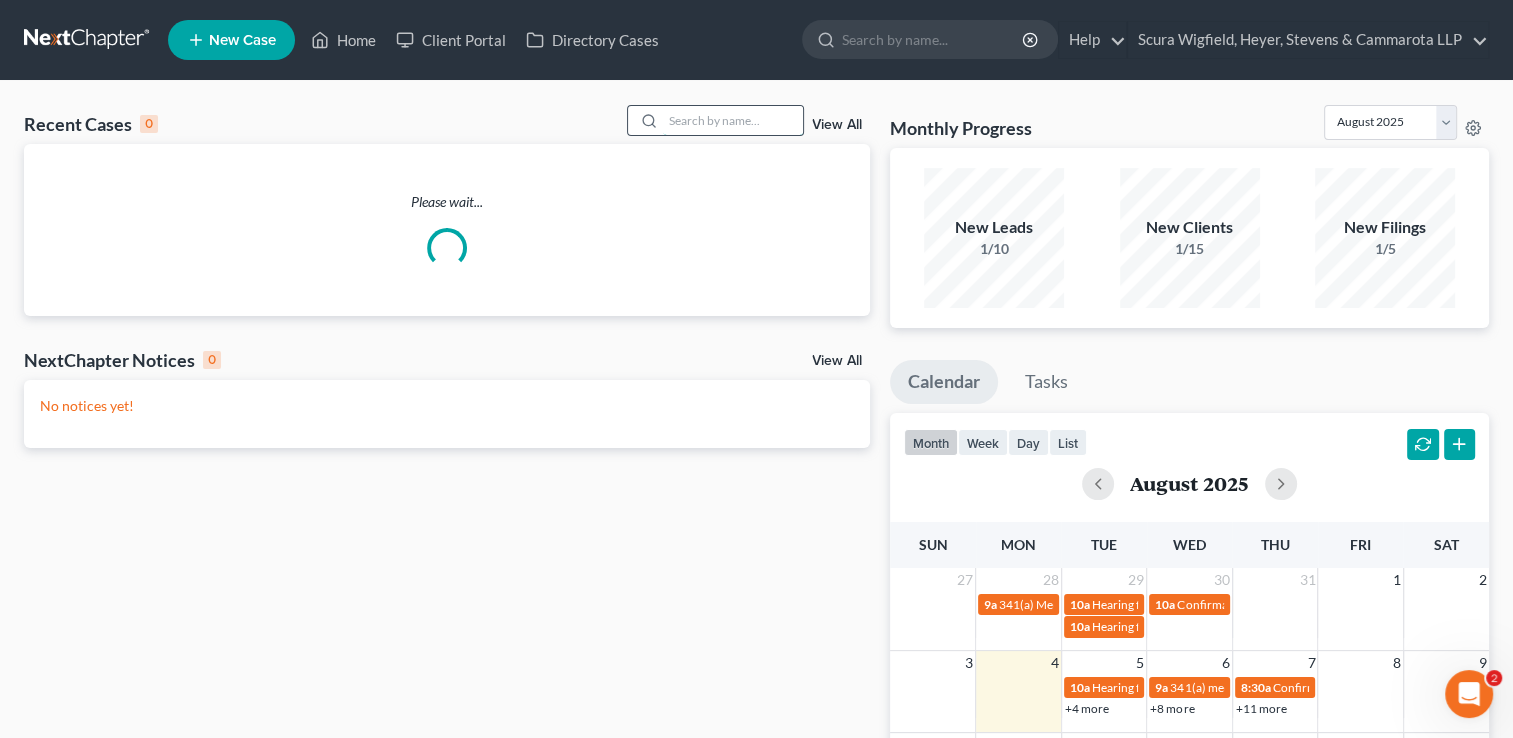 click at bounding box center (733, 120) 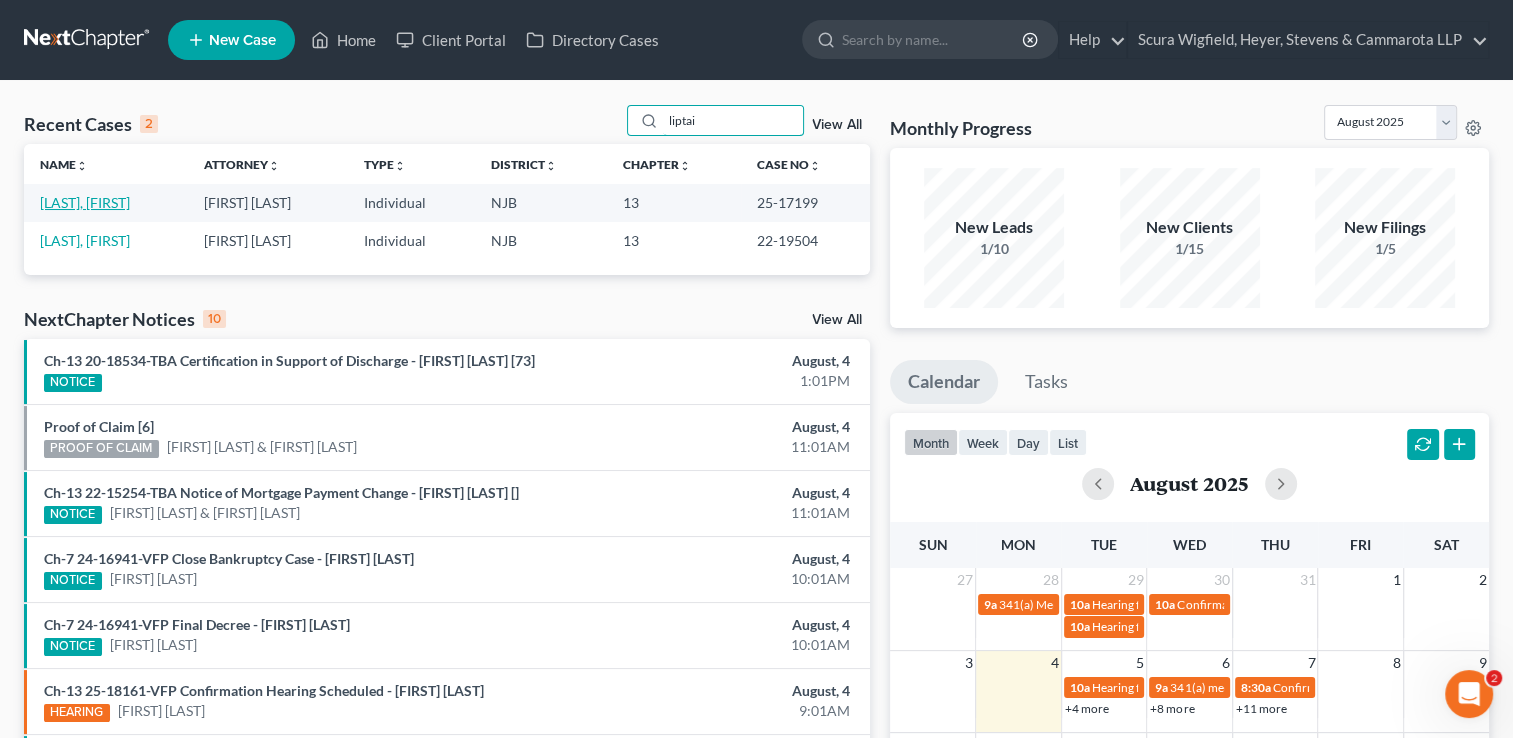 type on "liptai" 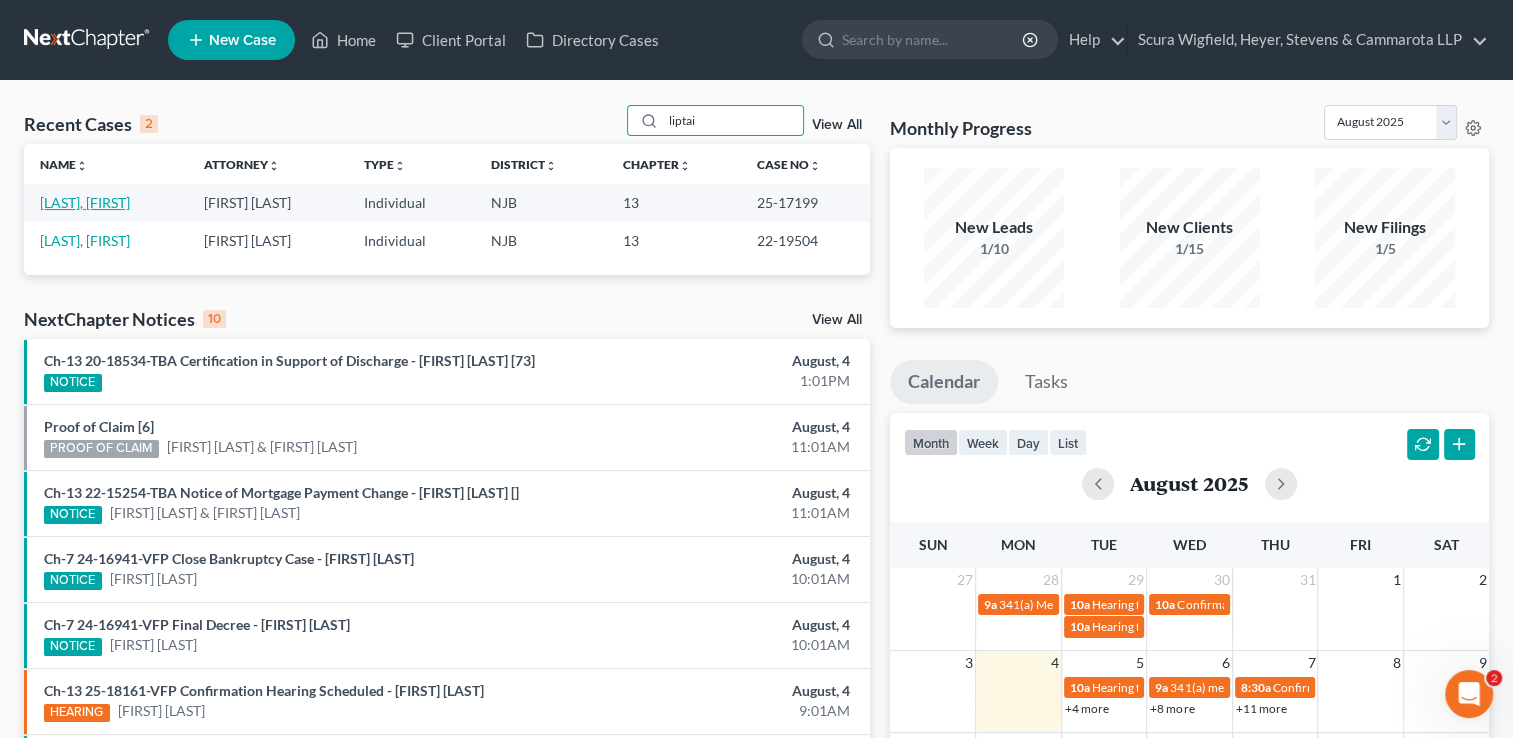 click on "[LAST], [FIRST]" at bounding box center [85, 202] 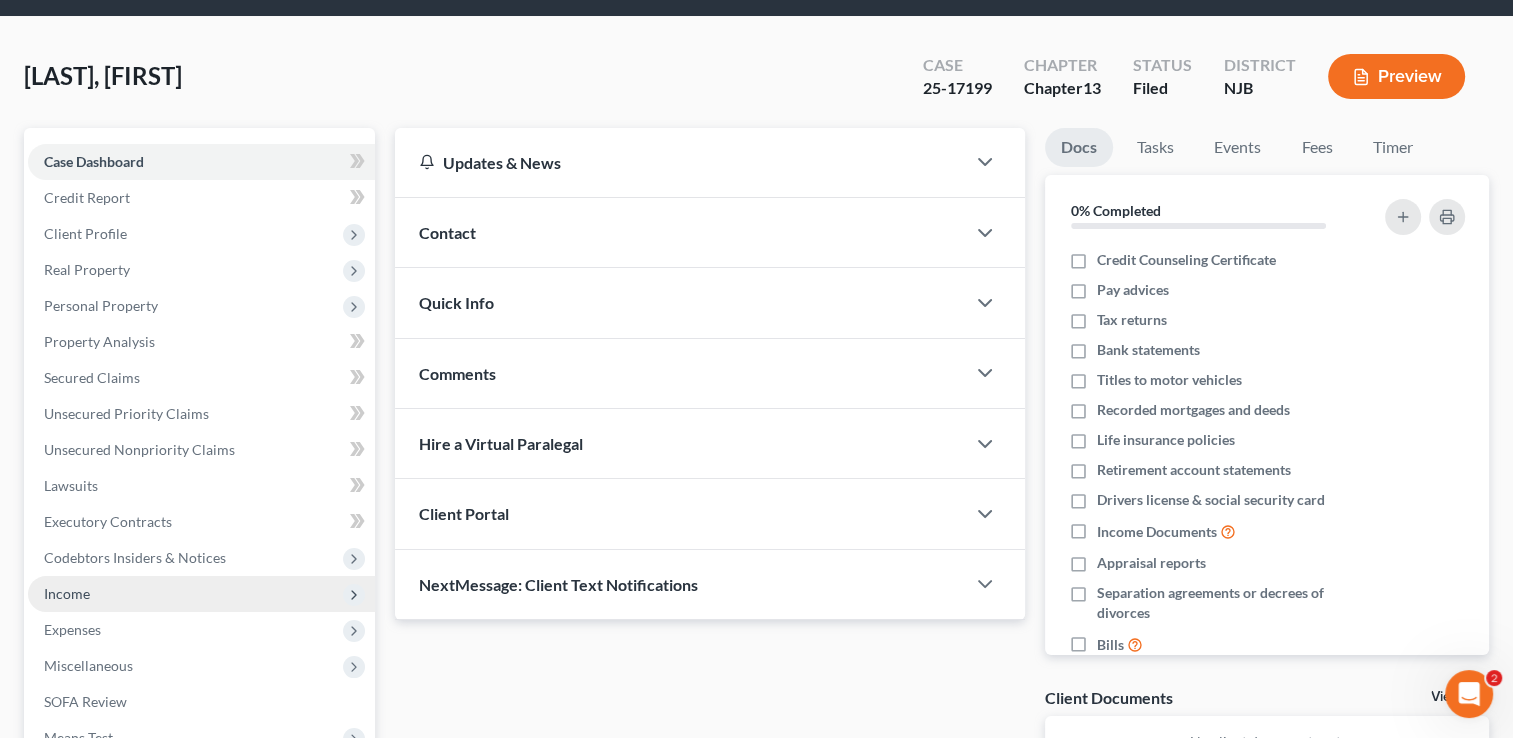 scroll, scrollTop: 100, scrollLeft: 0, axis: vertical 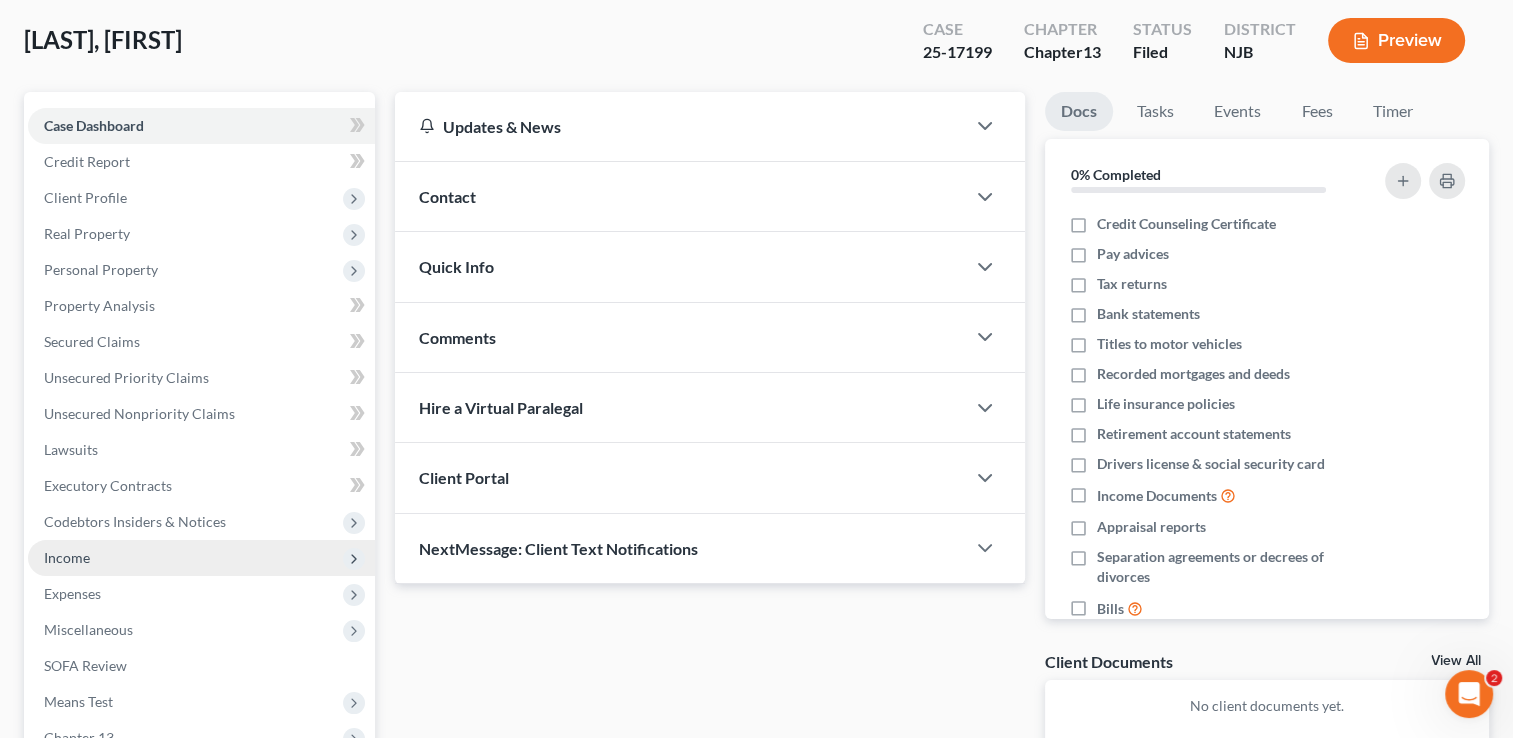 click on "Income" at bounding box center (67, 557) 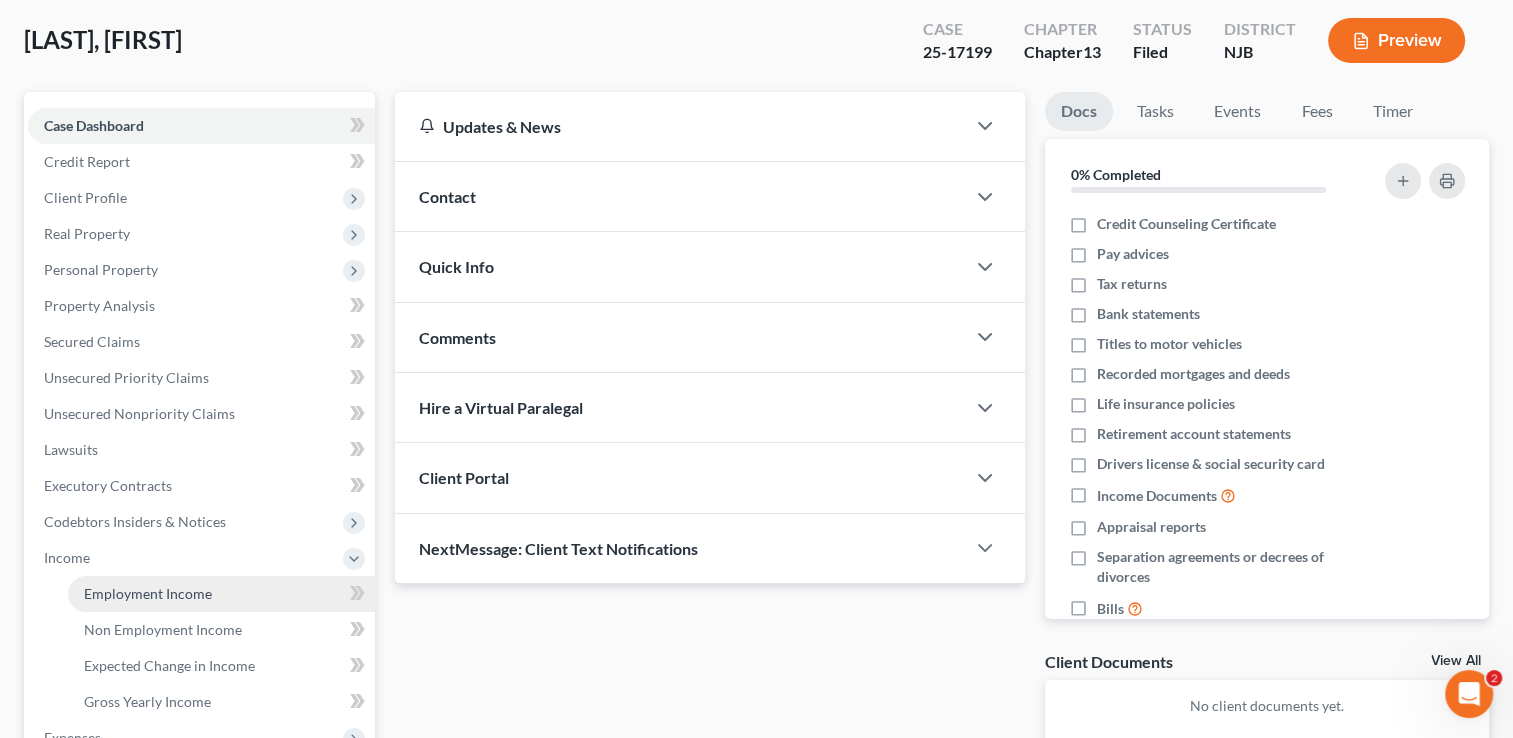 click on "Employment Income" at bounding box center [148, 593] 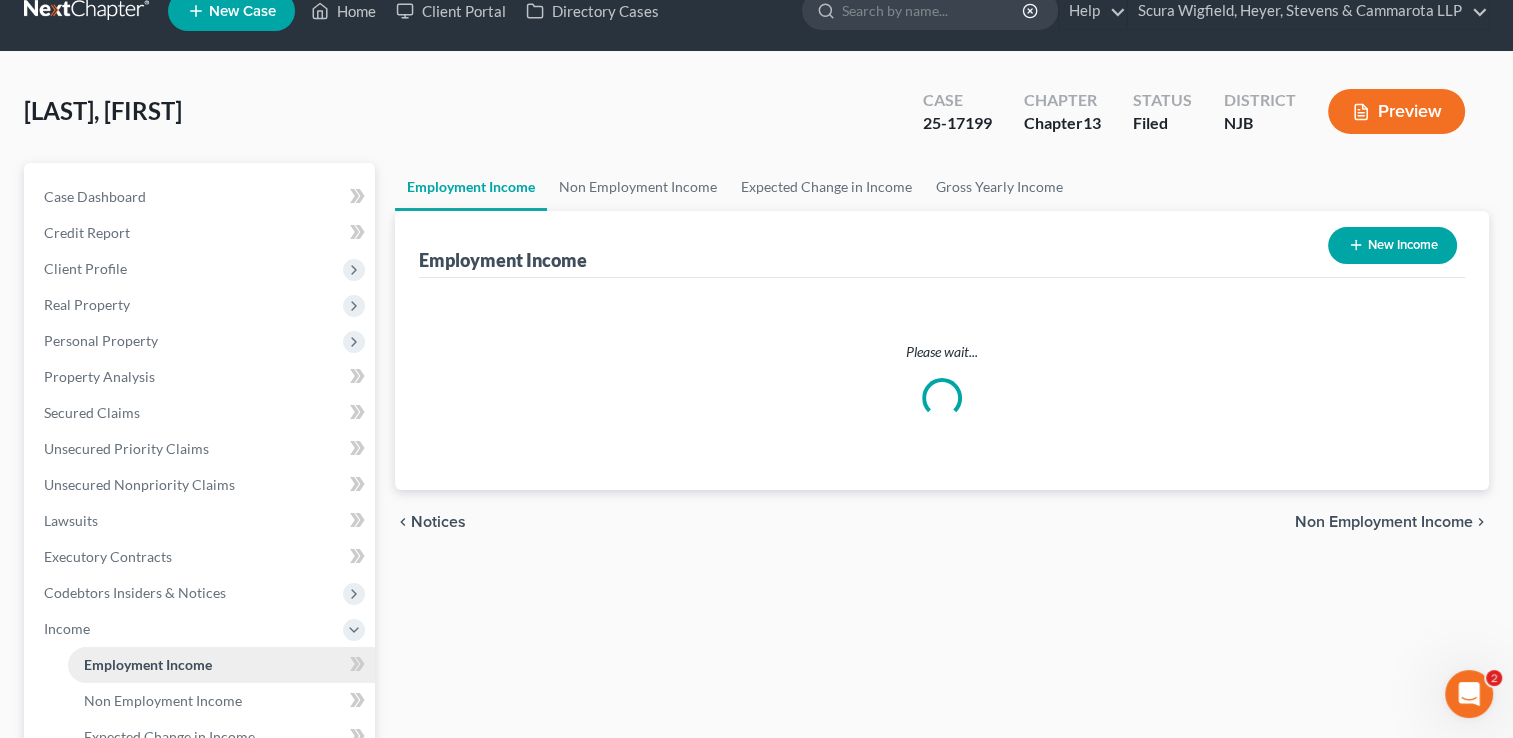 scroll, scrollTop: 0, scrollLeft: 0, axis: both 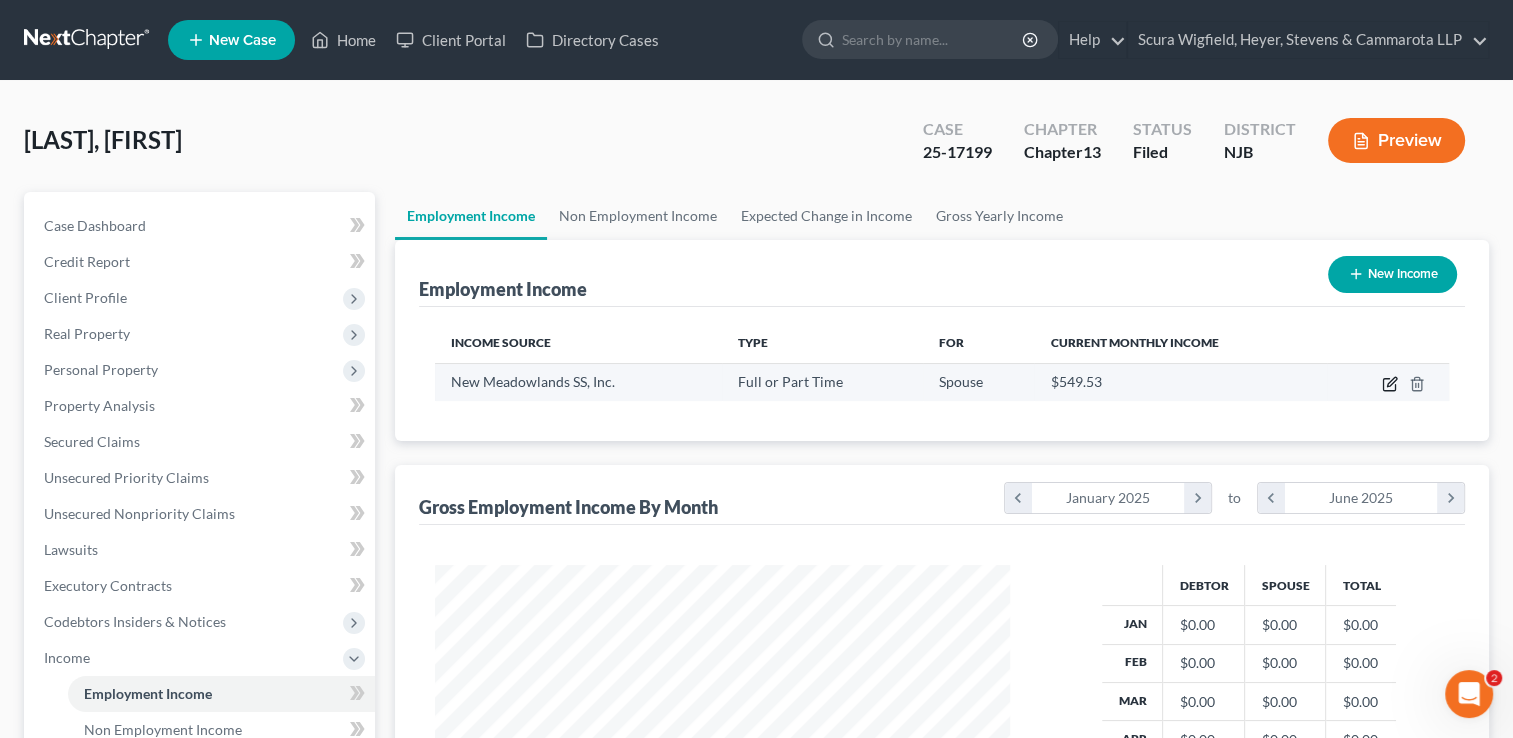 click 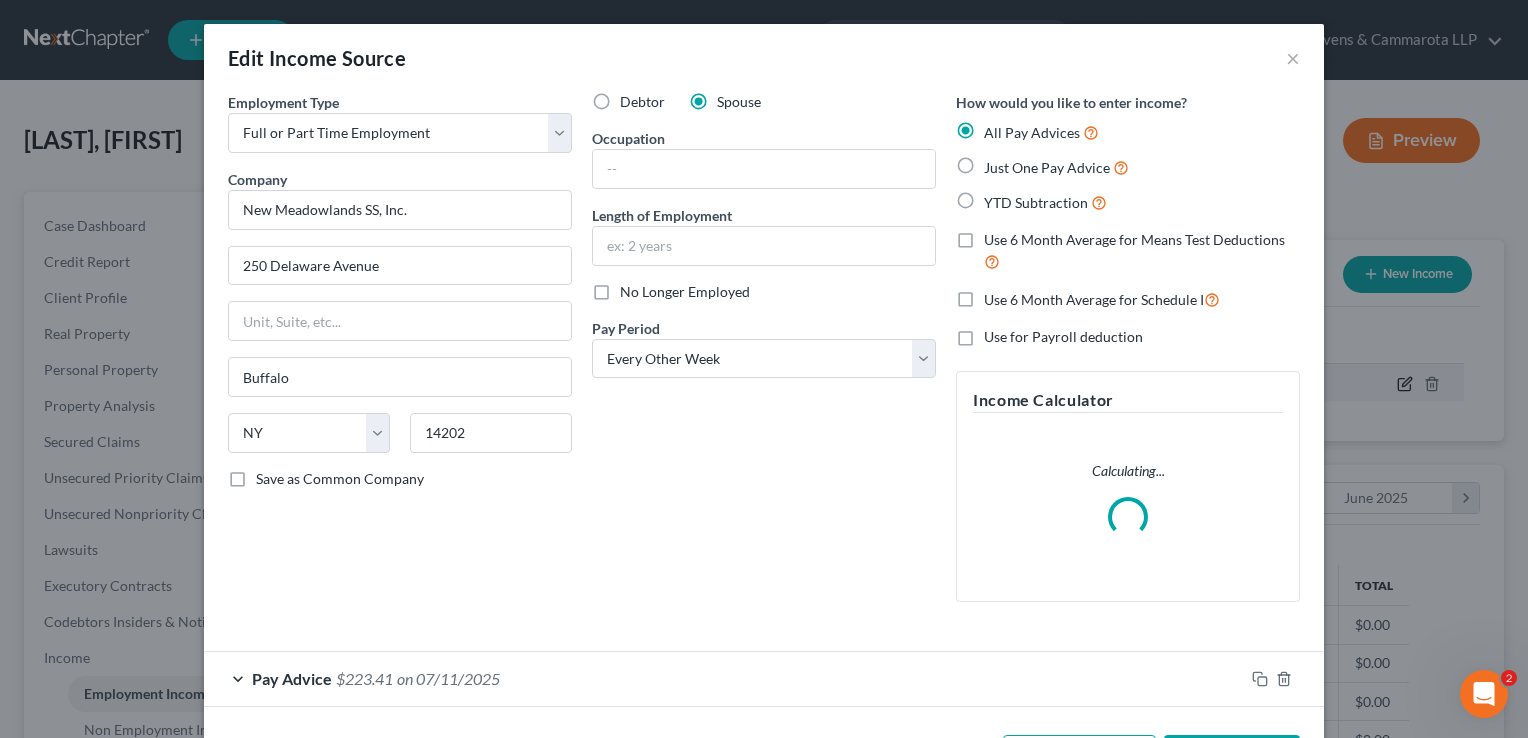 scroll, scrollTop: 999643, scrollLeft: 999378, axis: both 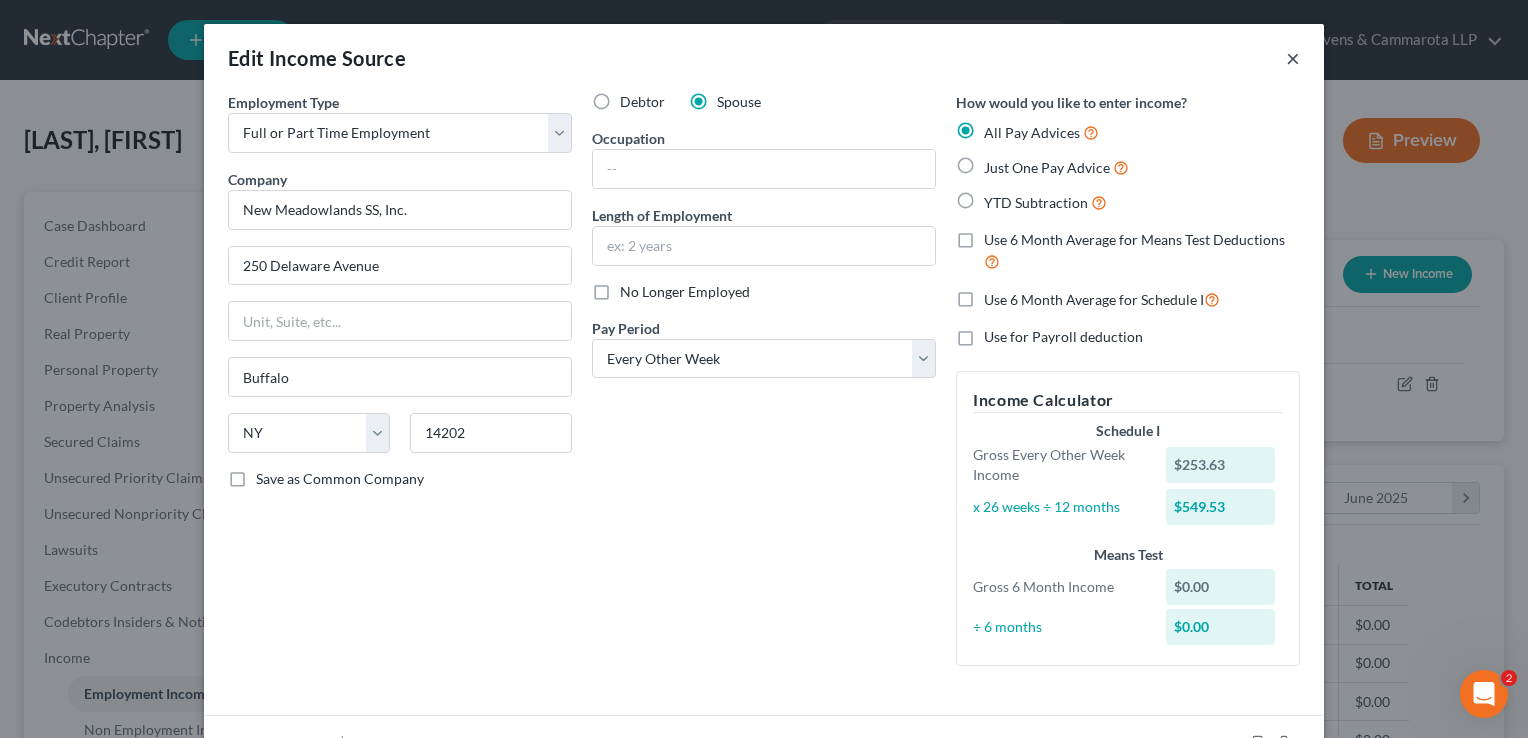 click on "×" at bounding box center [1293, 58] 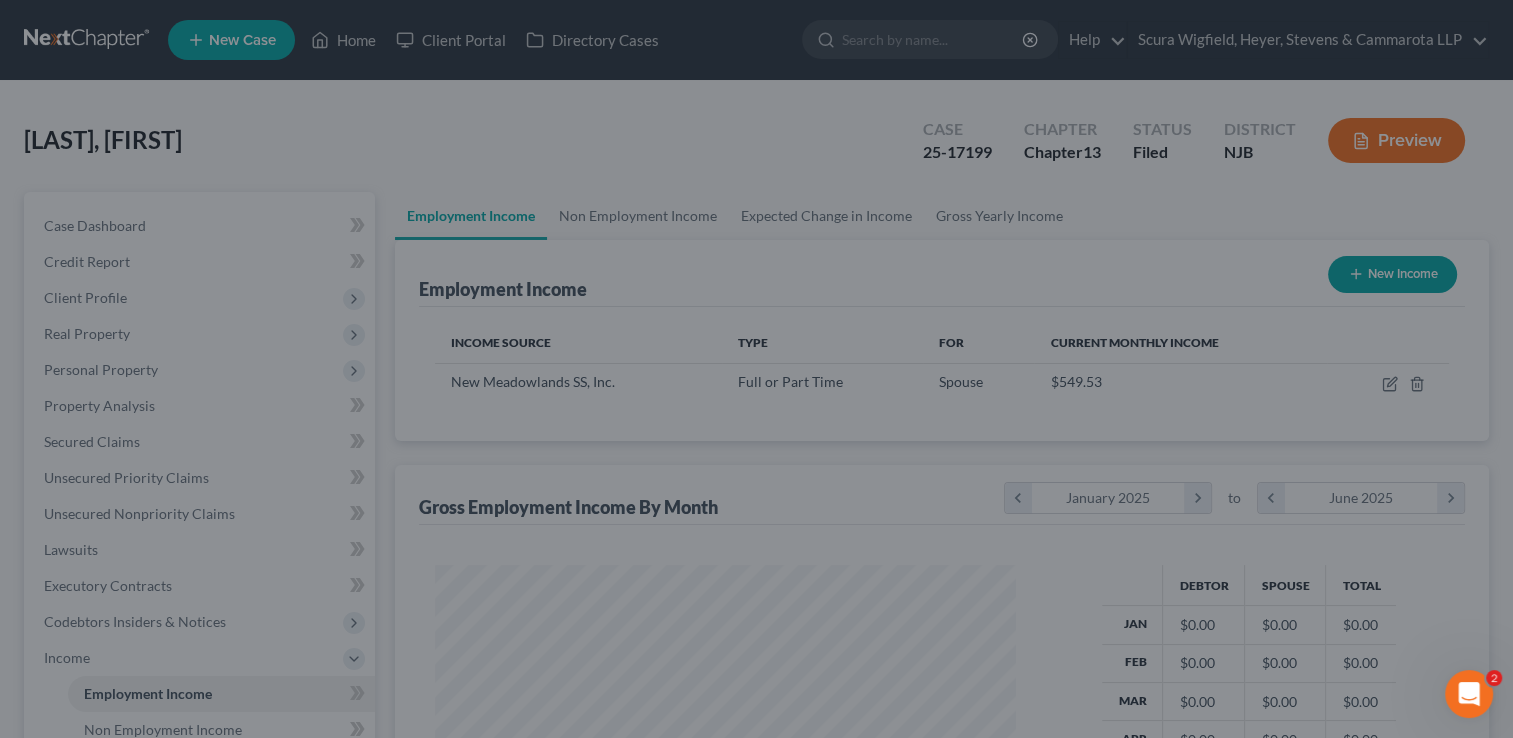 scroll, scrollTop: 356, scrollLeft: 615, axis: both 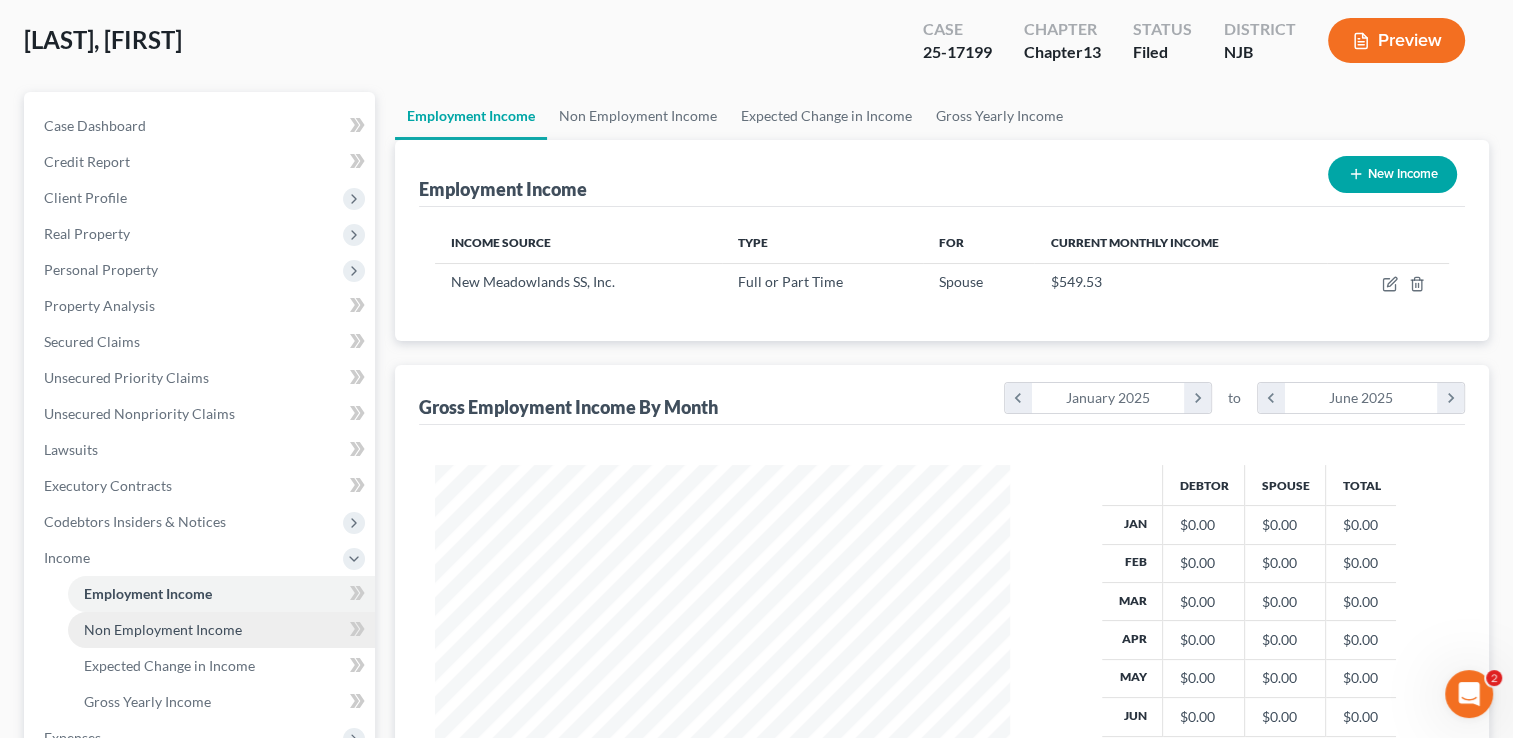click on "Non Employment Income" at bounding box center [221, 630] 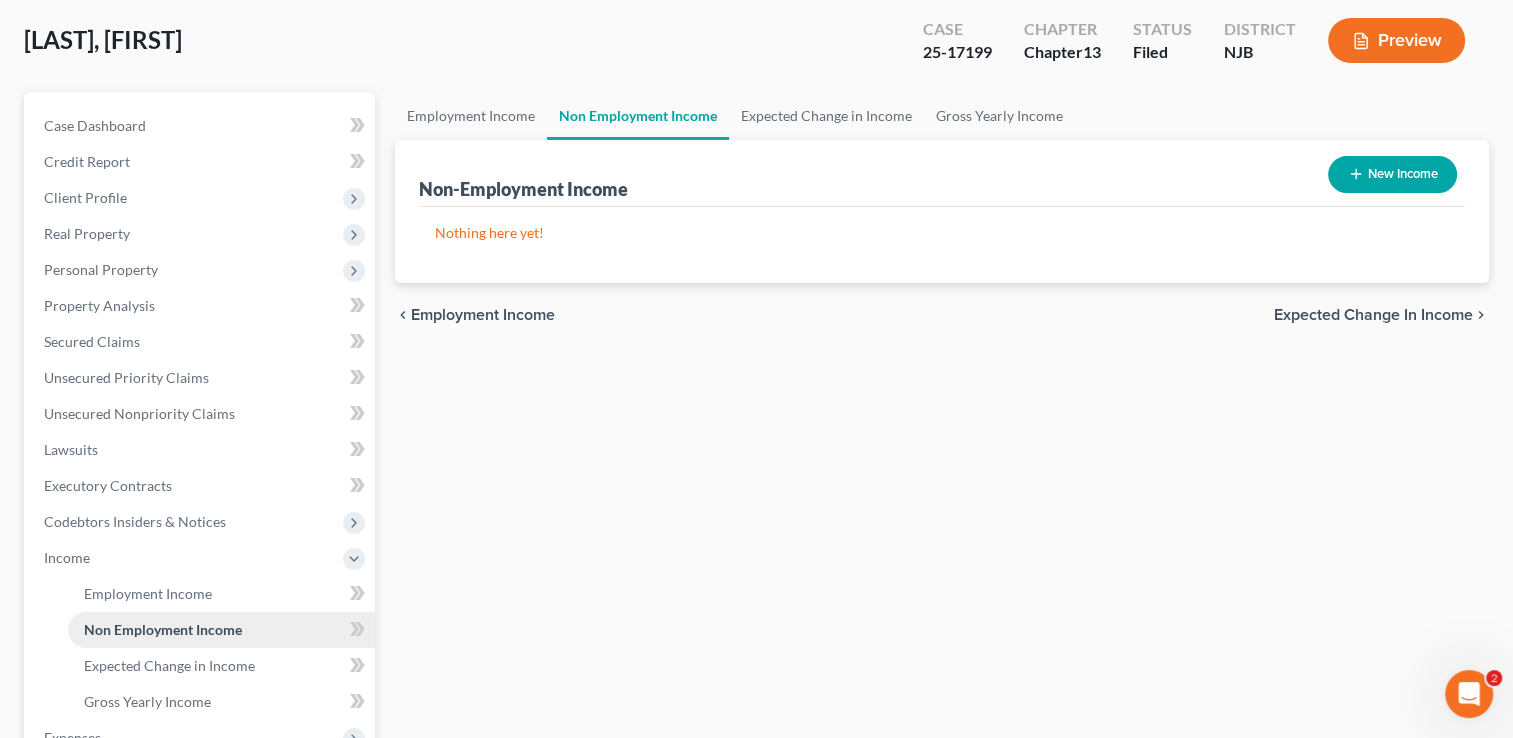 scroll, scrollTop: 0, scrollLeft: 0, axis: both 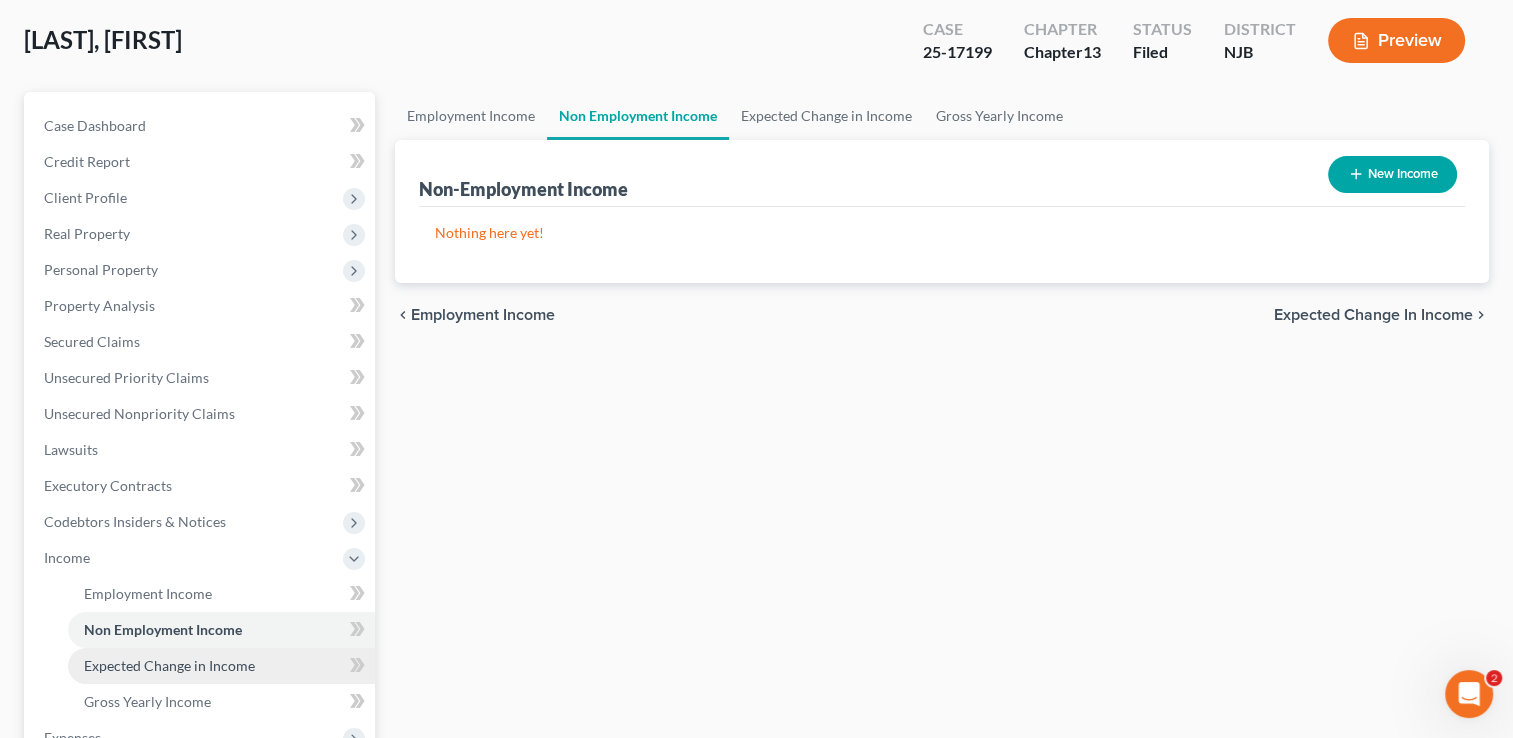 click on "Expected Change in Income" at bounding box center [169, 665] 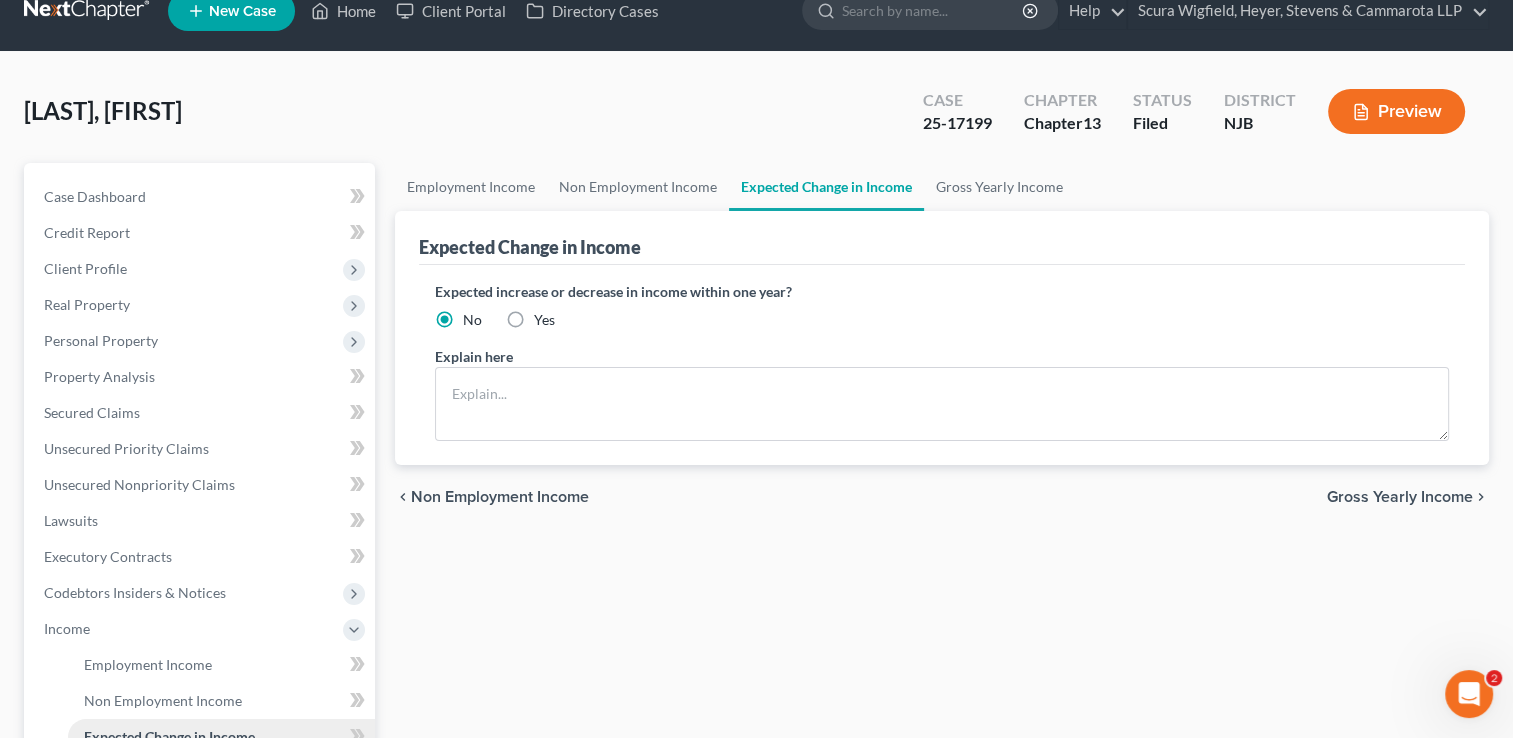 scroll, scrollTop: 0, scrollLeft: 0, axis: both 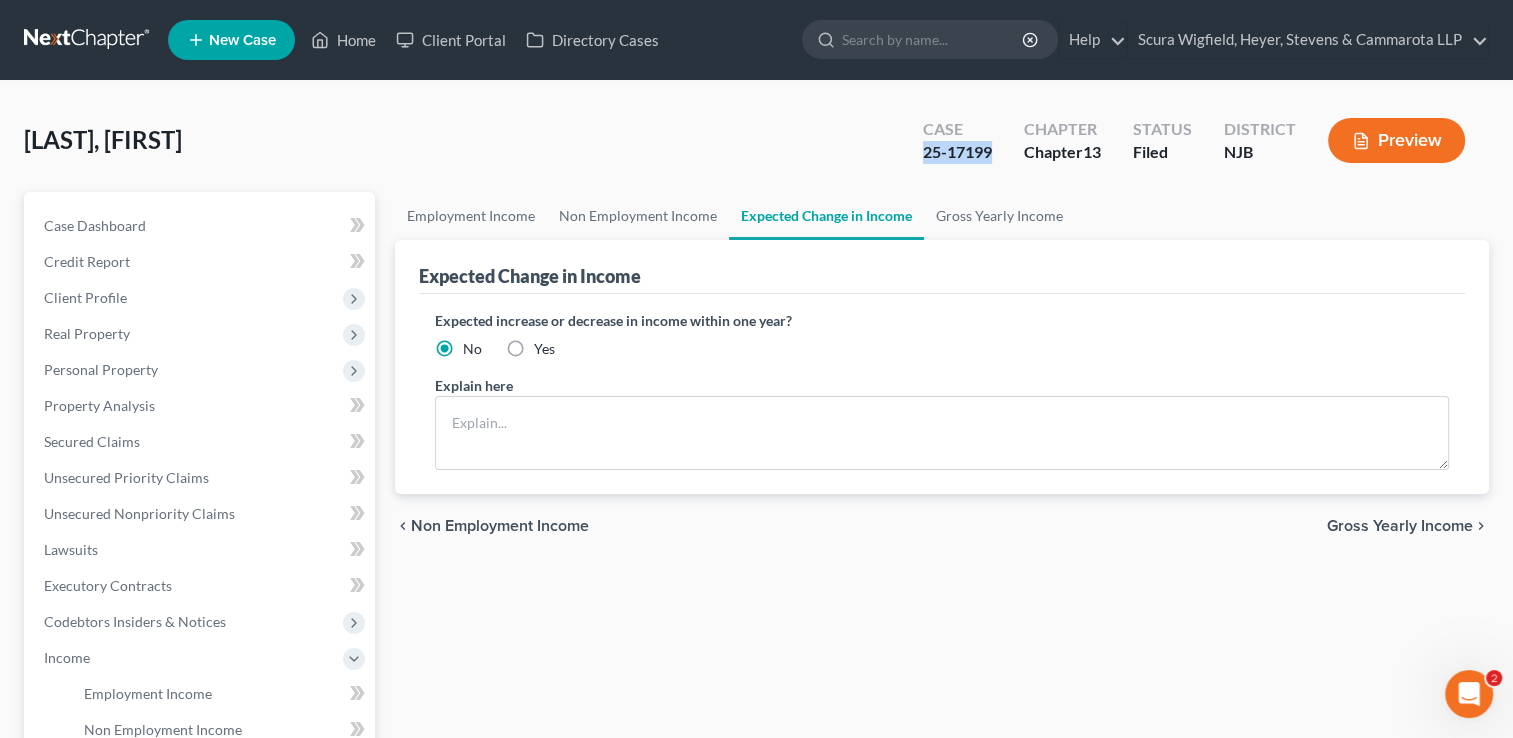 drag, startPoint x: 912, startPoint y: 146, endPoint x: 990, endPoint y: 158, distance: 78.91768 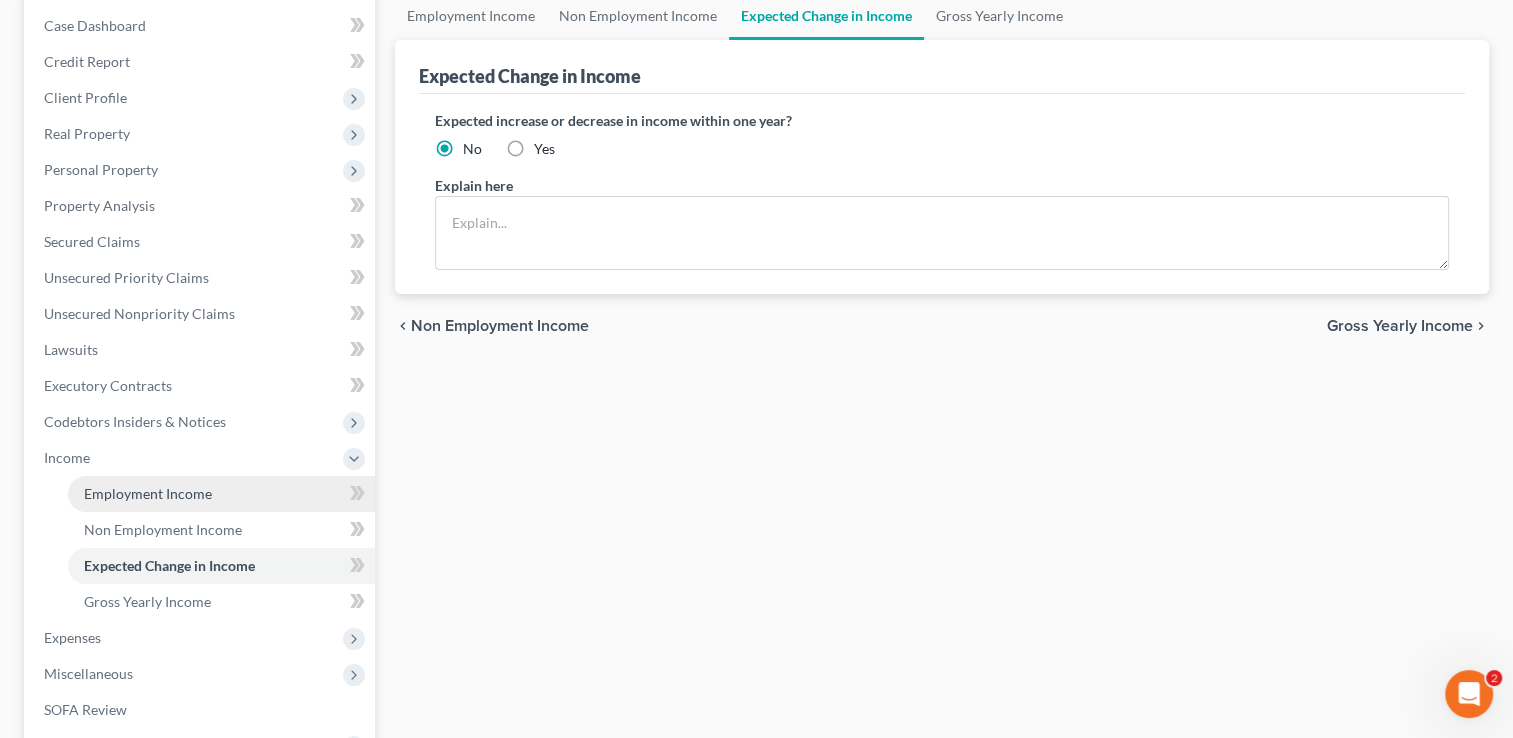 click on "Employment Income" at bounding box center [148, 493] 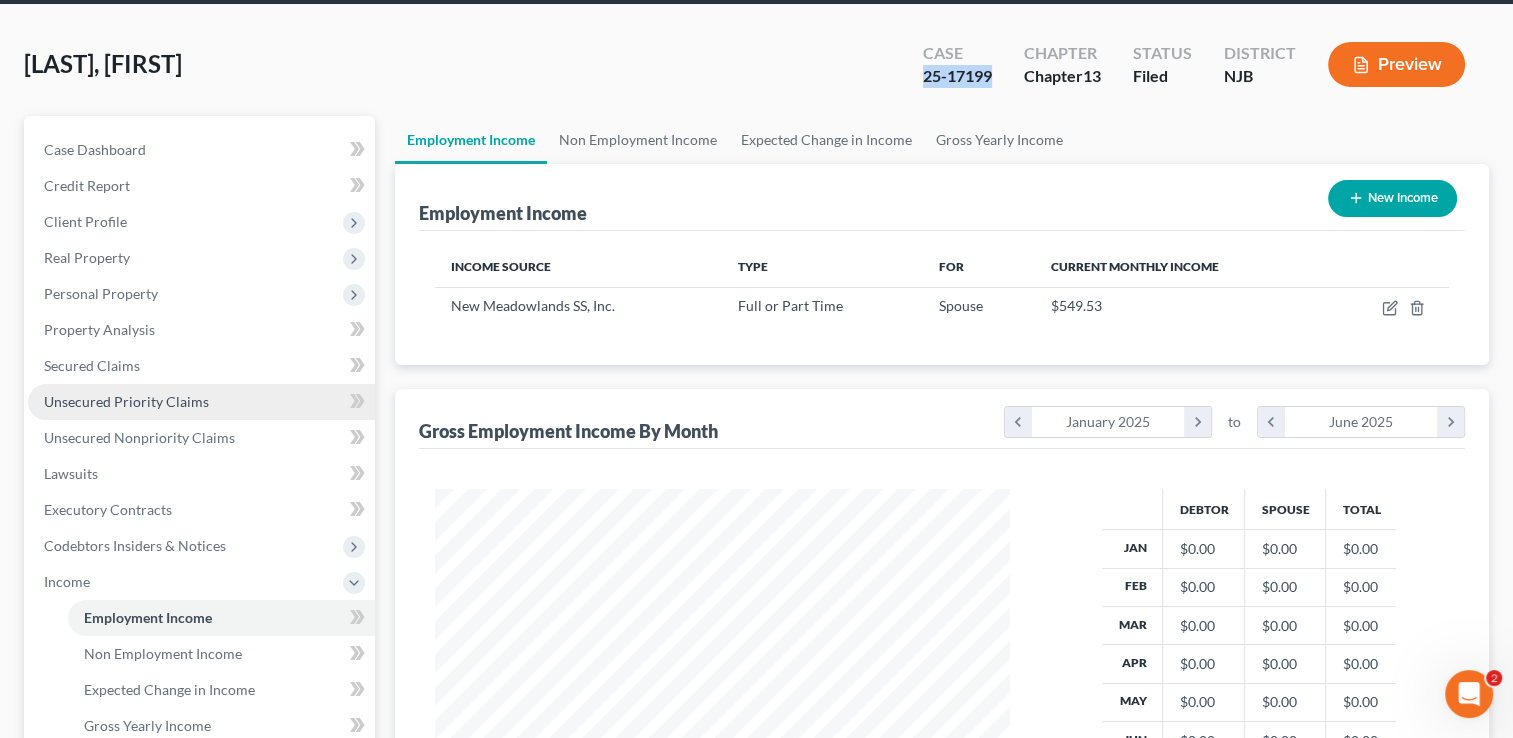 scroll, scrollTop: 0, scrollLeft: 0, axis: both 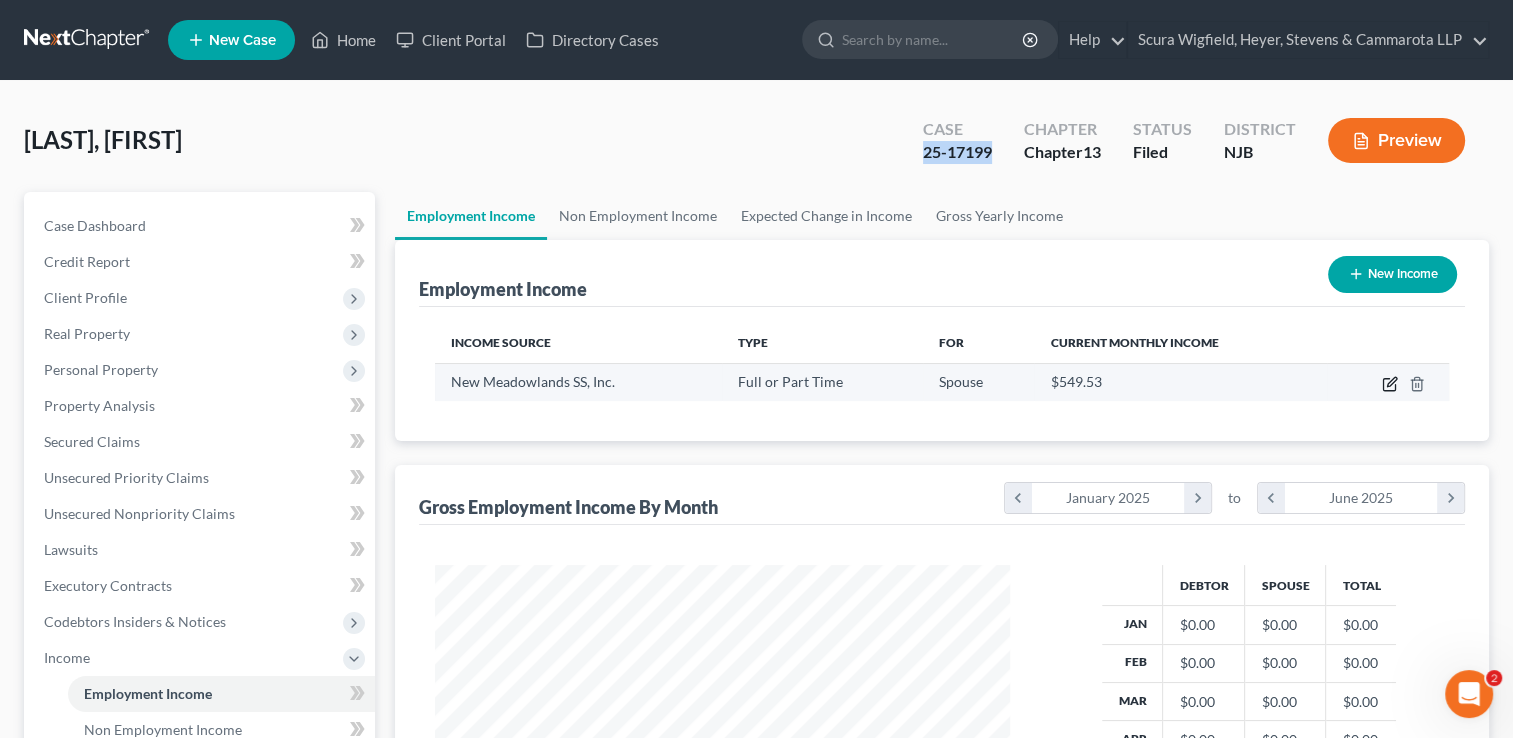 click 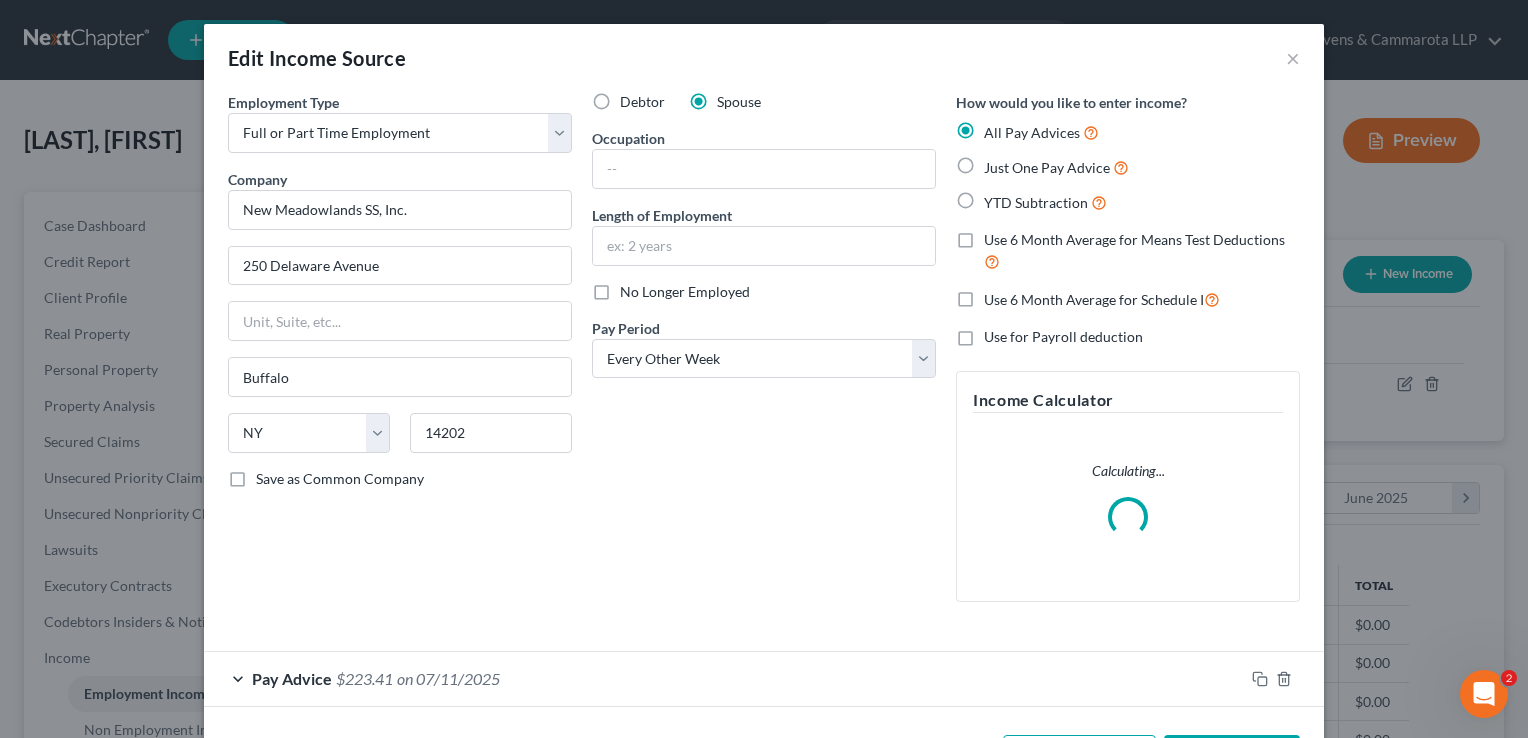 scroll, scrollTop: 999643, scrollLeft: 999378, axis: both 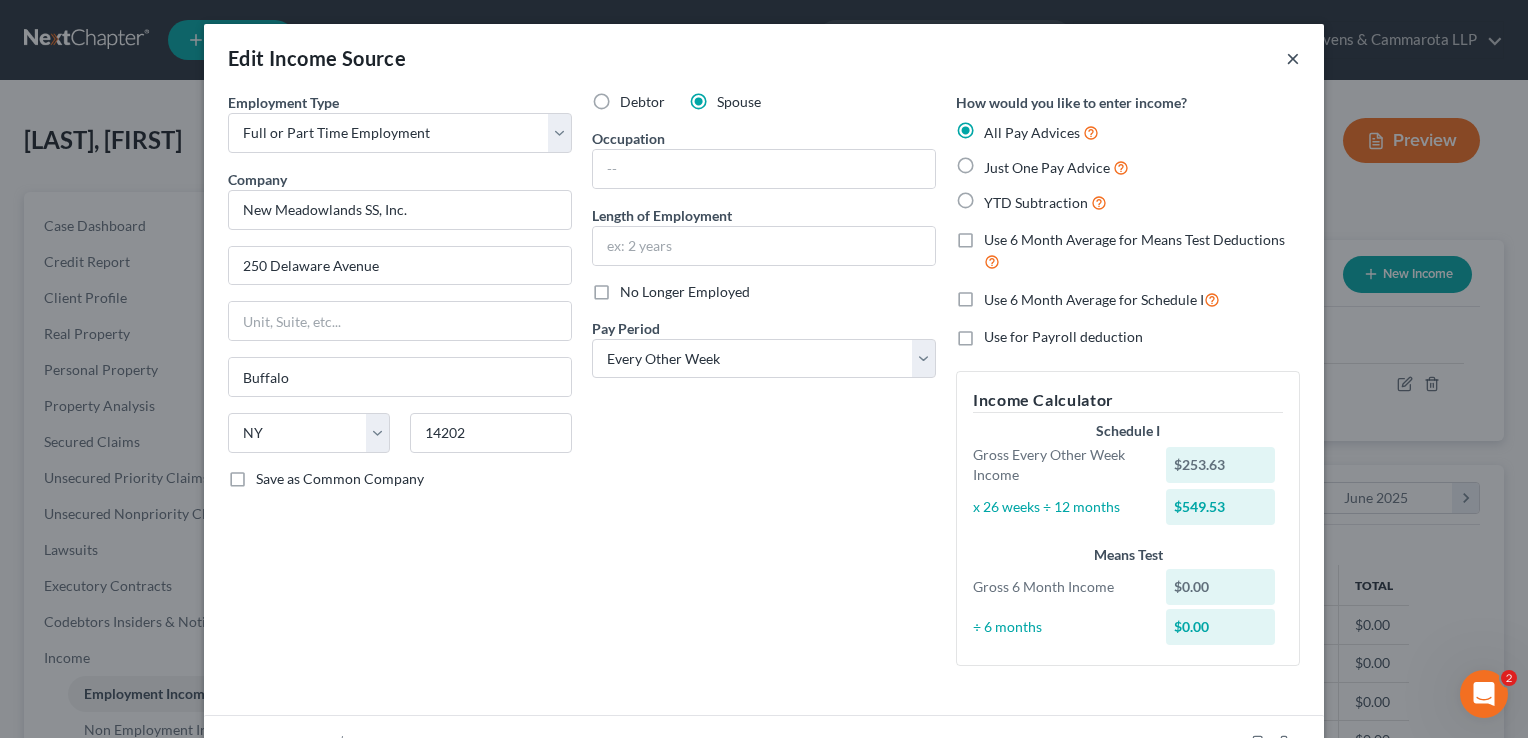 drag, startPoint x: 1284, startPoint y: 56, endPoint x: 1033, endPoint y: 134, distance: 262.84024 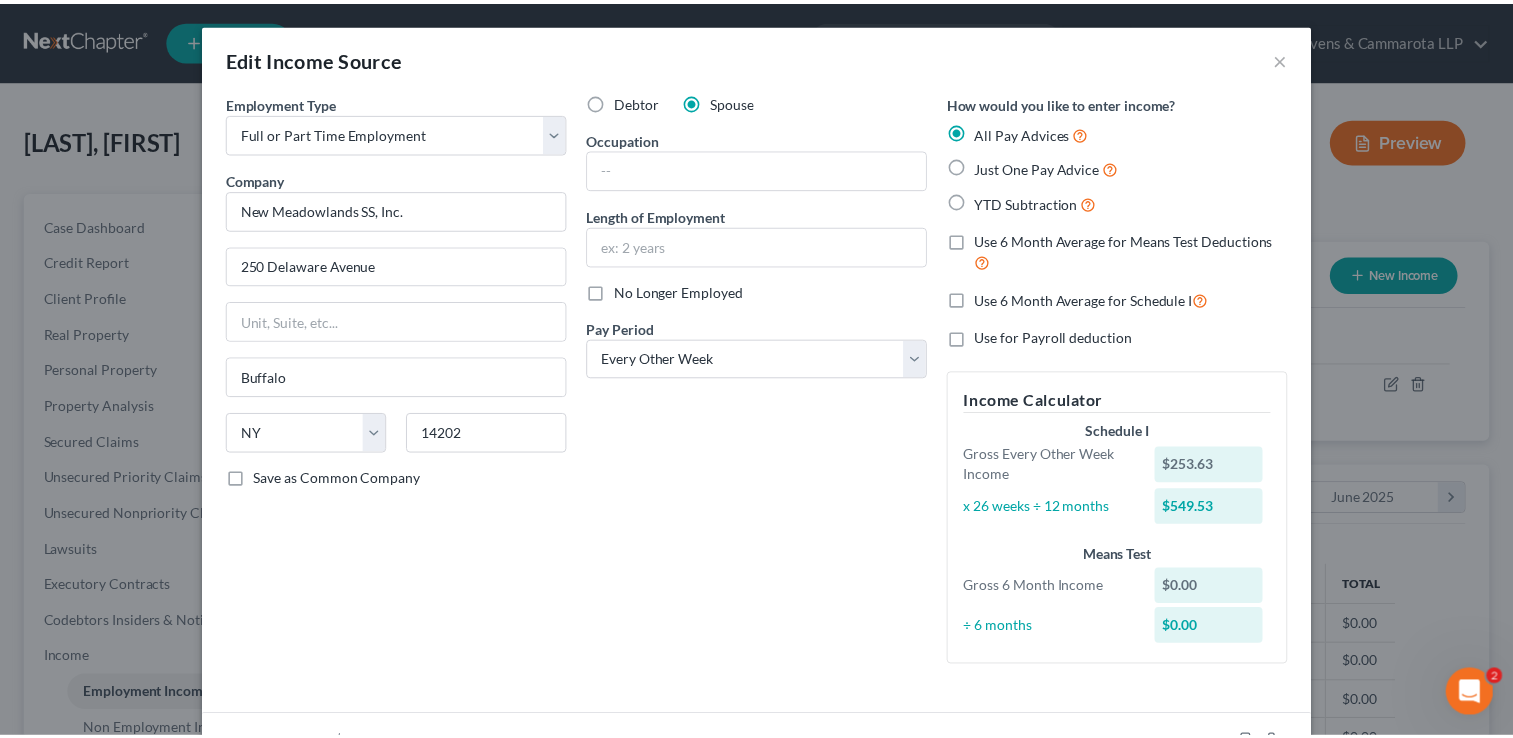 scroll, scrollTop: 356, scrollLeft: 615, axis: both 